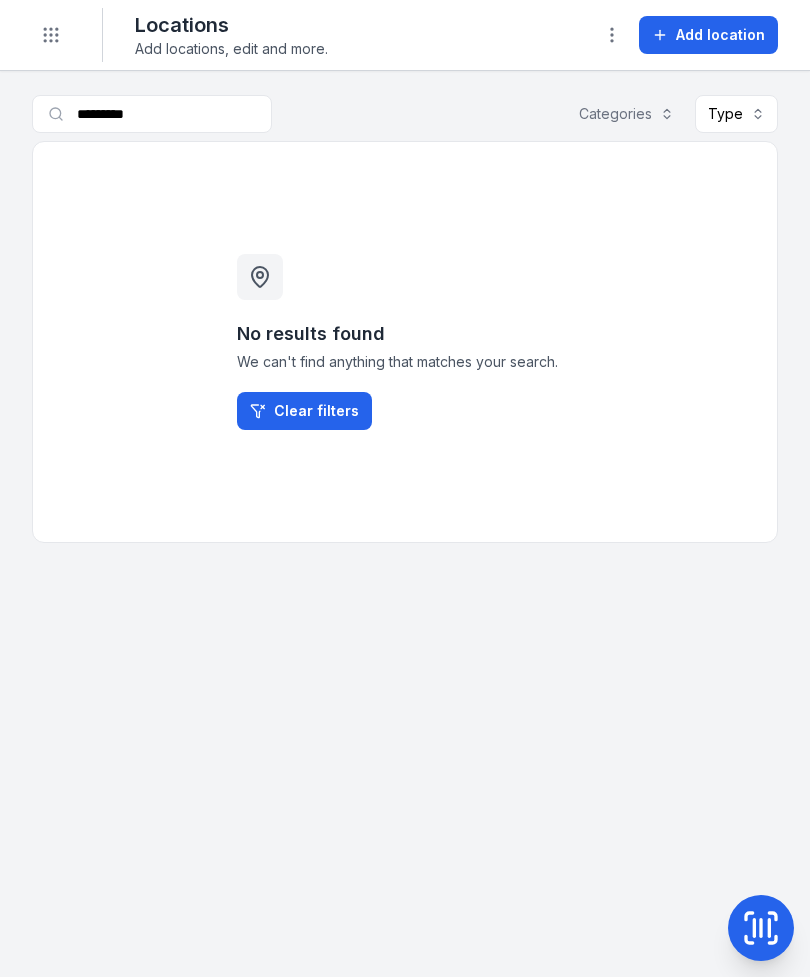 scroll, scrollTop: 0, scrollLeft: 0, axis: both 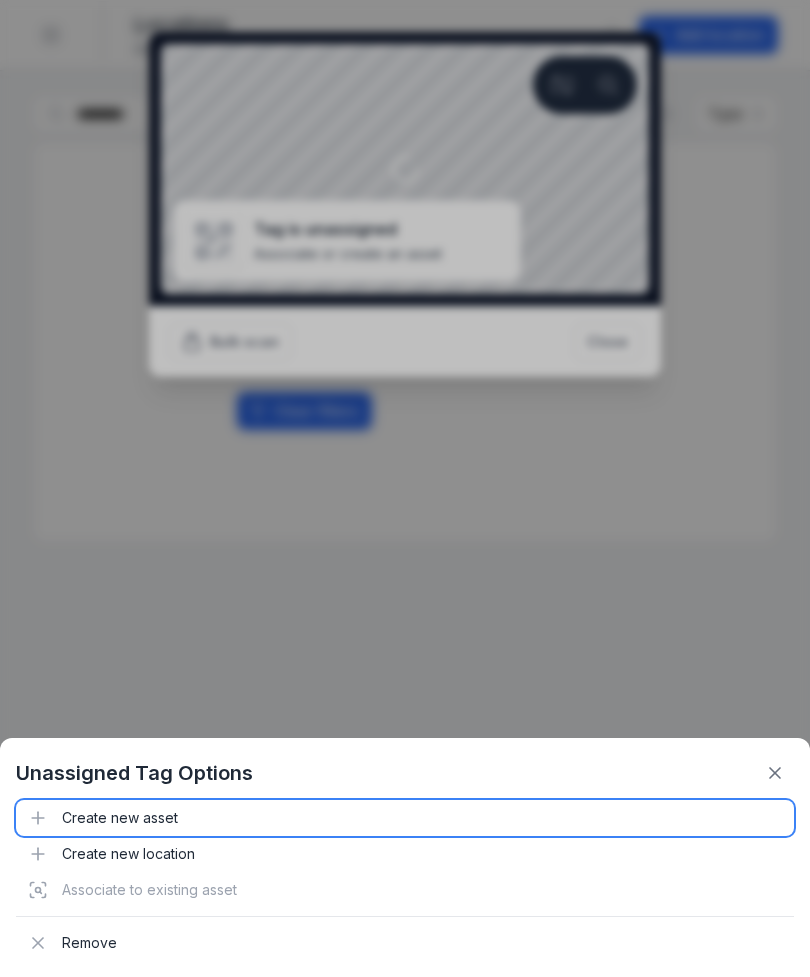 click on "Create new asset" at bounding box center (405, 818) 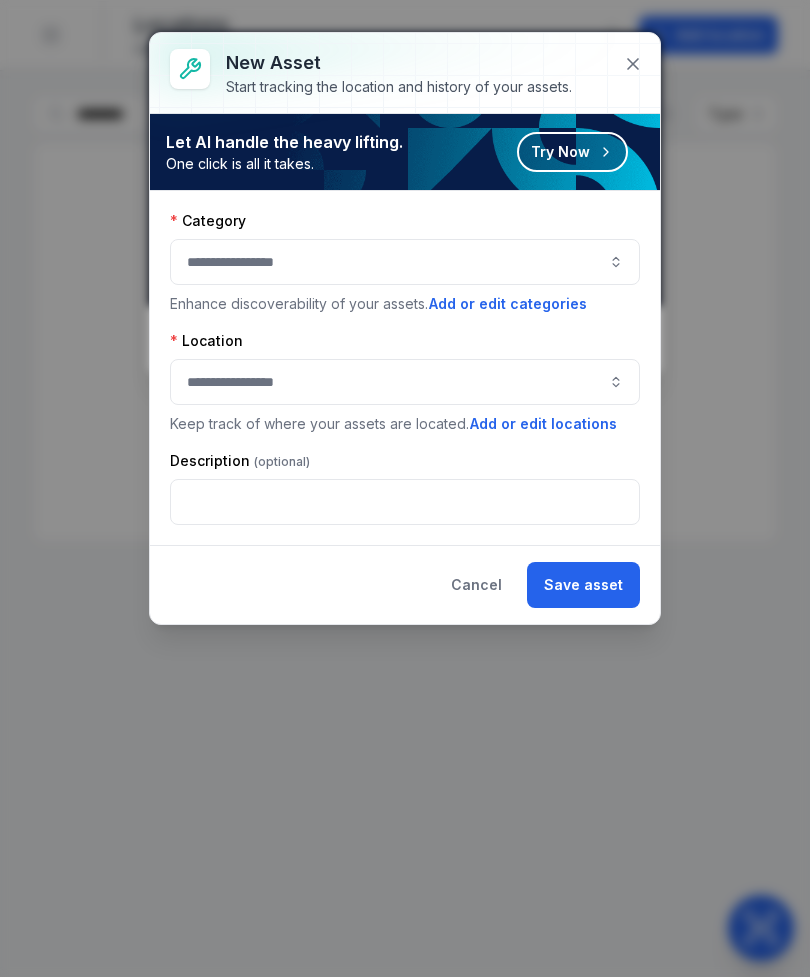click at bounding box center [405, 262] 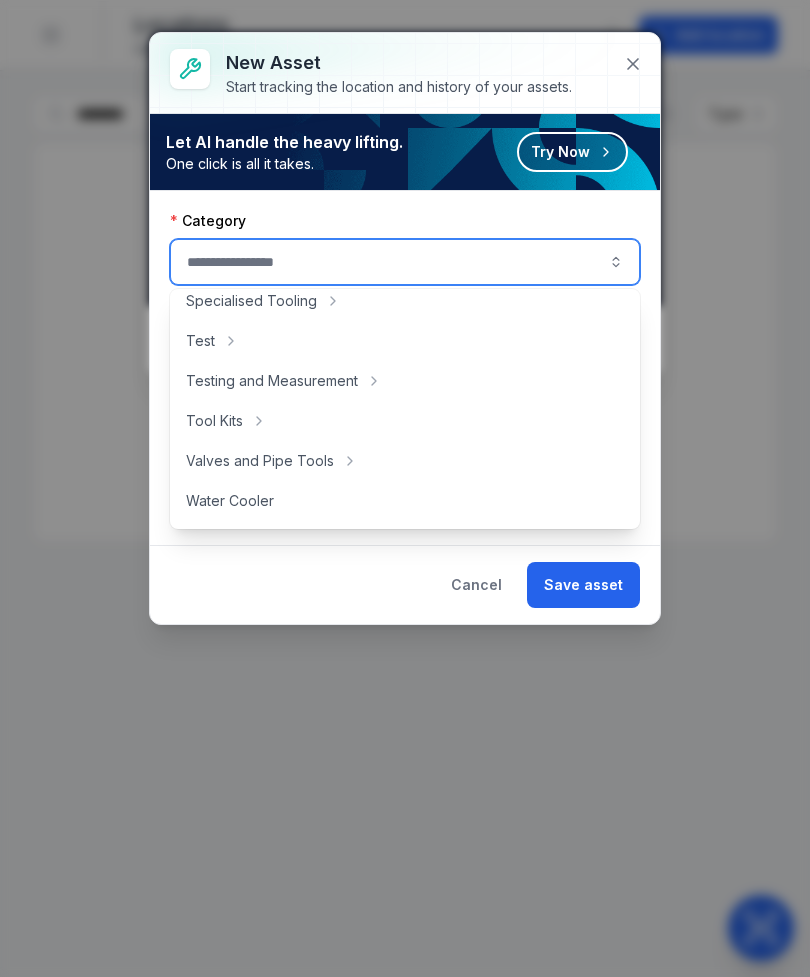 scroll, scrollTop: 813, scrollLeft: 0, axis: vertical 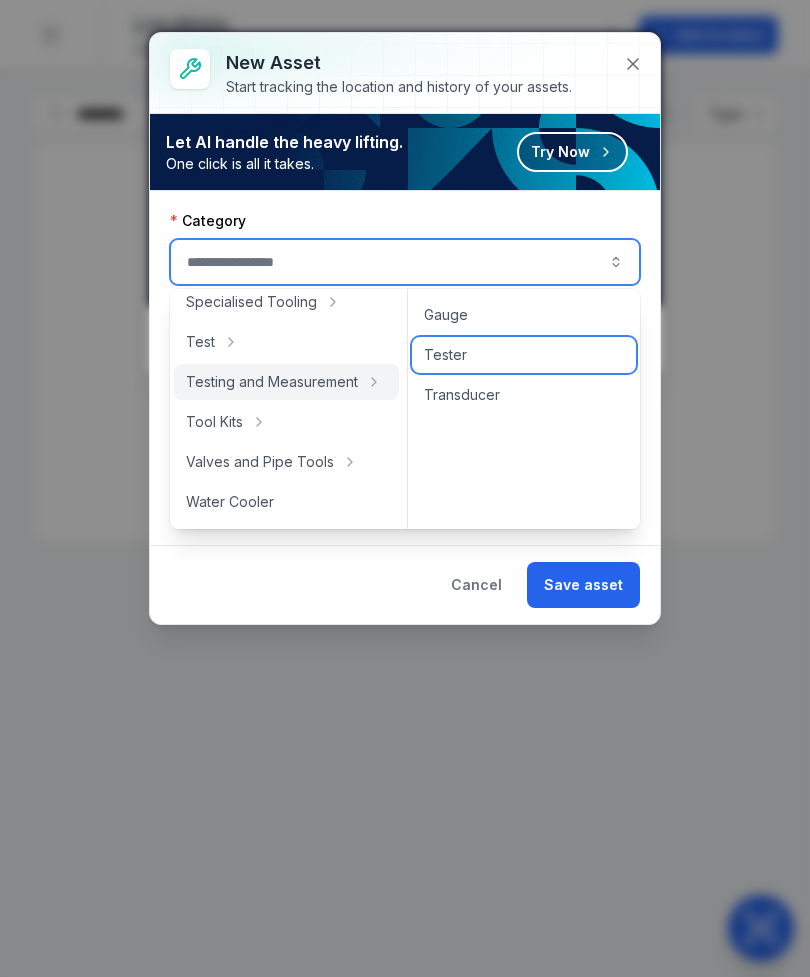 click on "Tester" at bounding box center [445, 355] 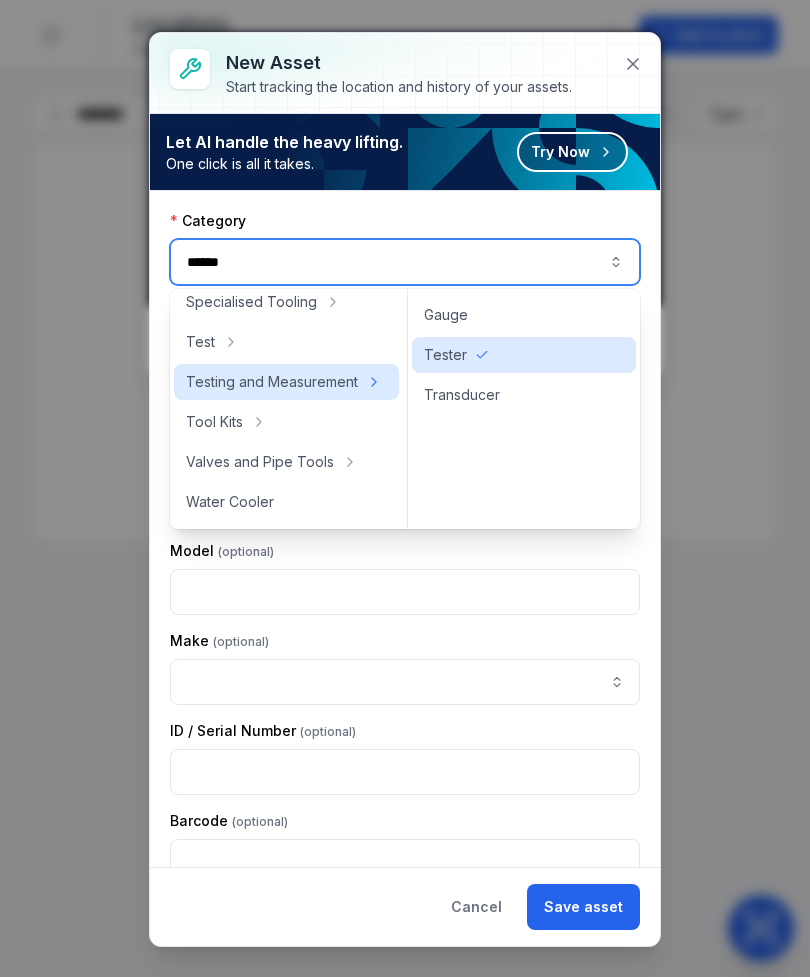 type on "******" 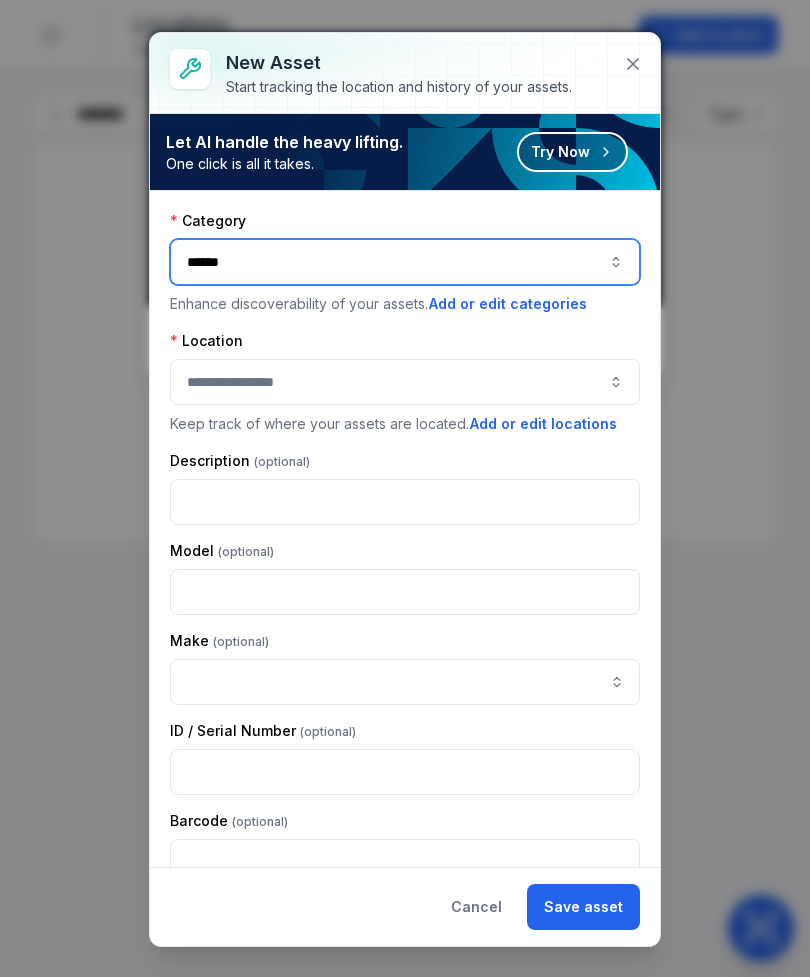 click at bounding box center (405, 382) 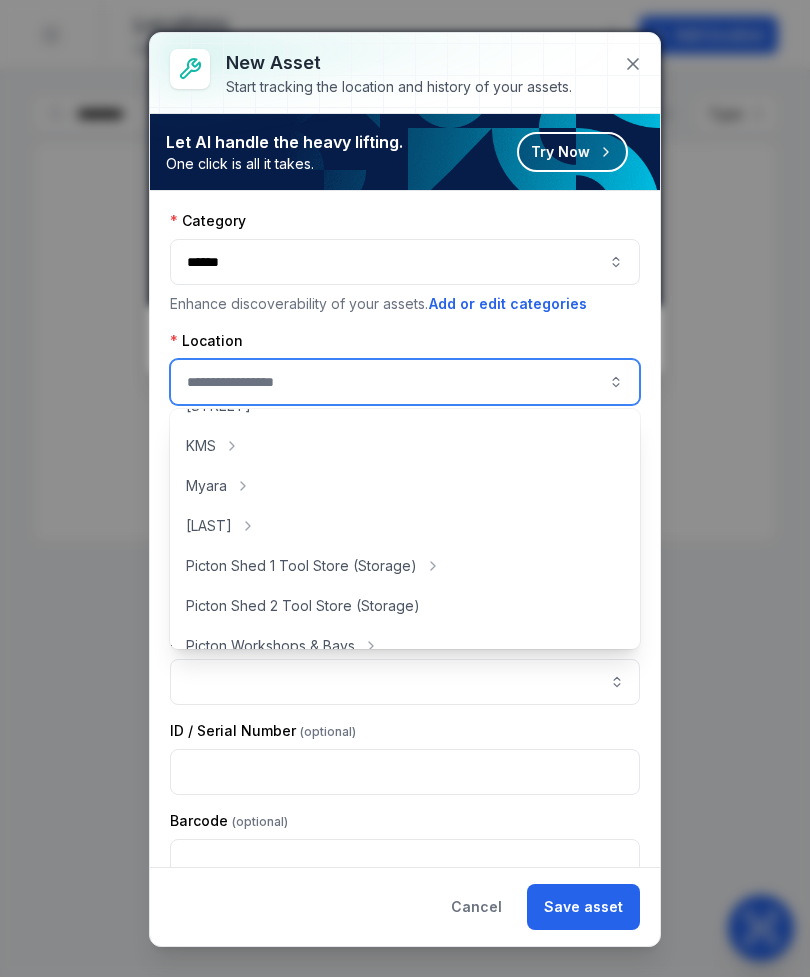 scroll, scrollTop: 275, scrollLeft: 0, axis: vertical 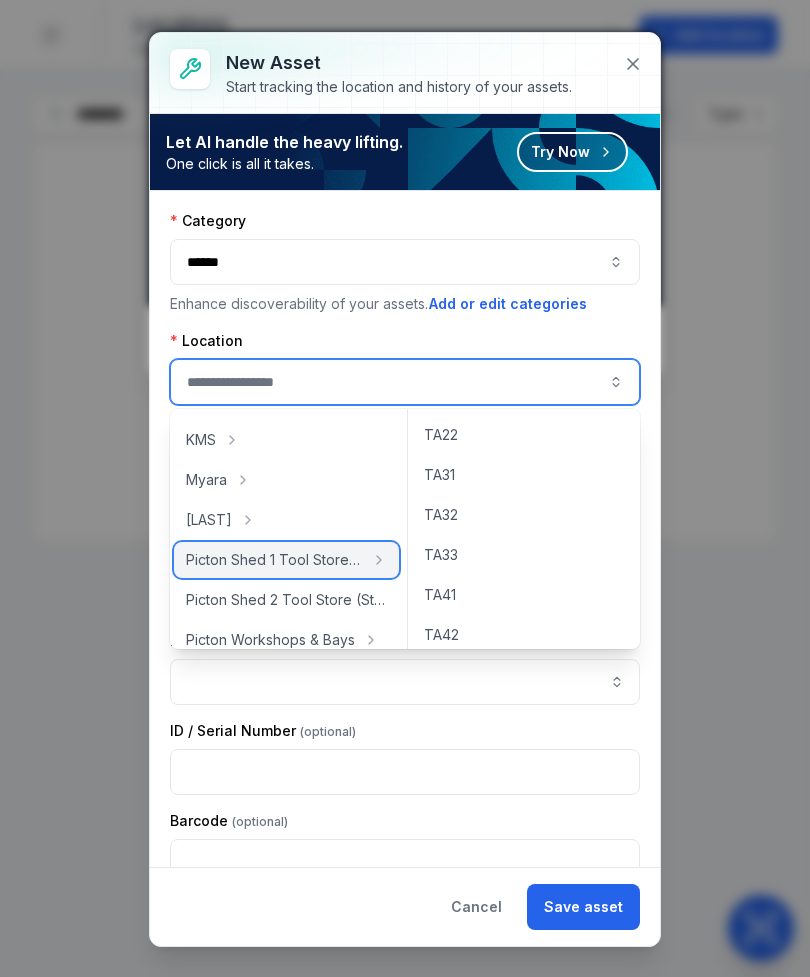 click on "Picton Shed 1 Tool Store (Storage)" at bounding box center (274, 560) 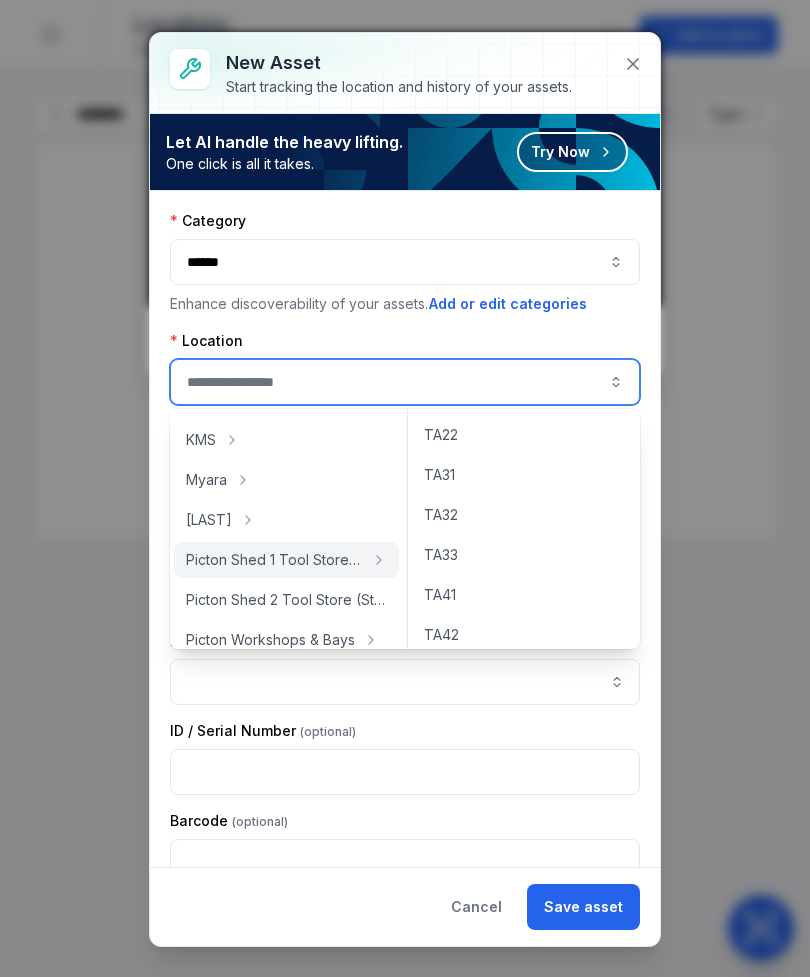 type on "**********" 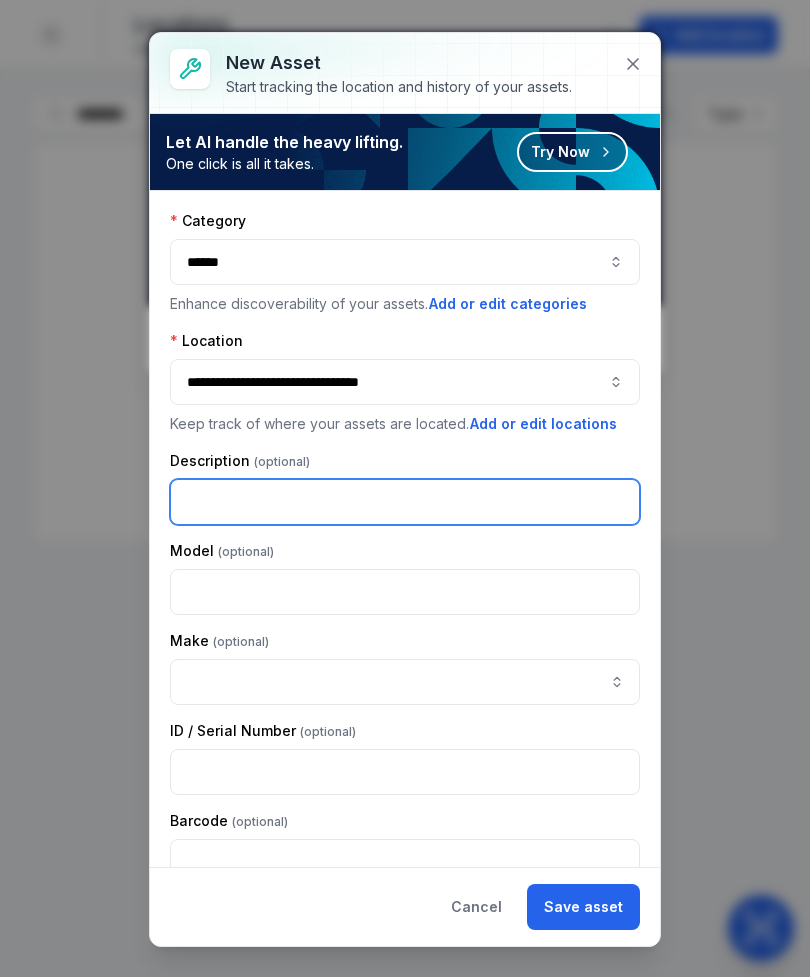 click at bounding box center (405, 502) 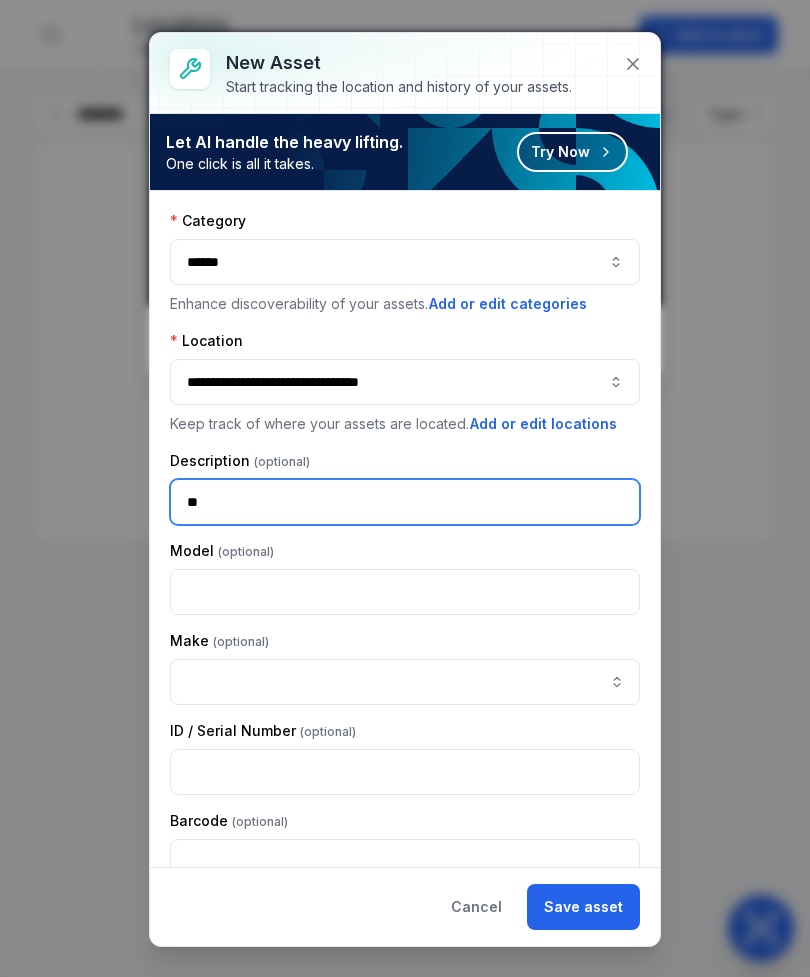 type on "*" 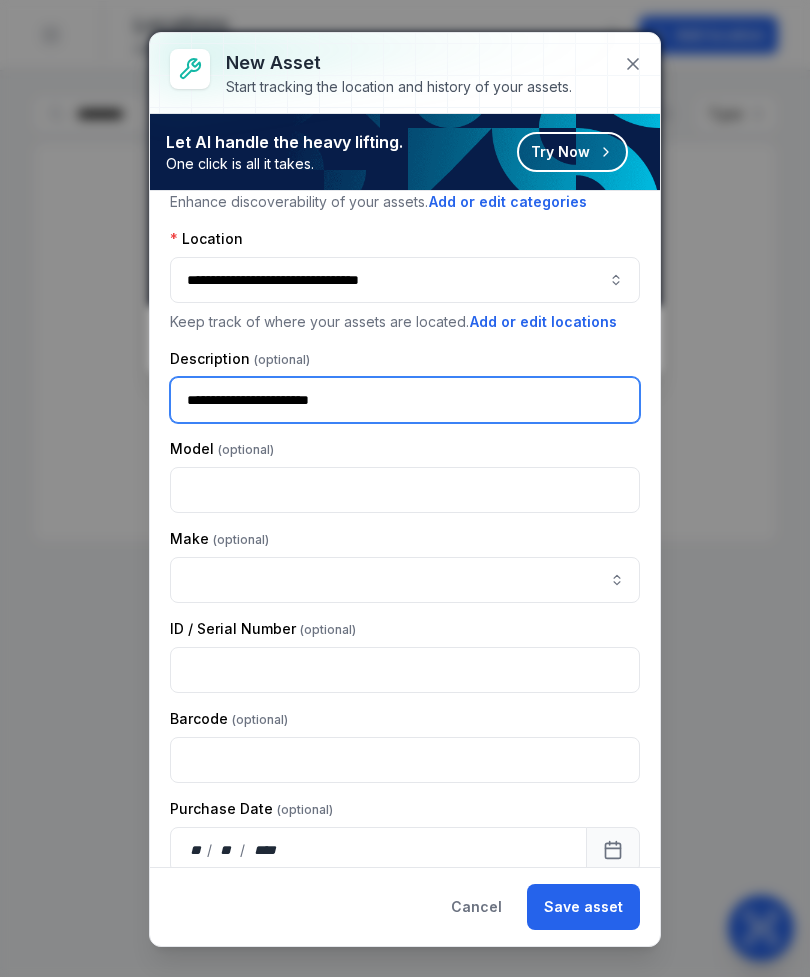 scroll, scrollTop: 105, scrollLeft: 0, axis: vertical 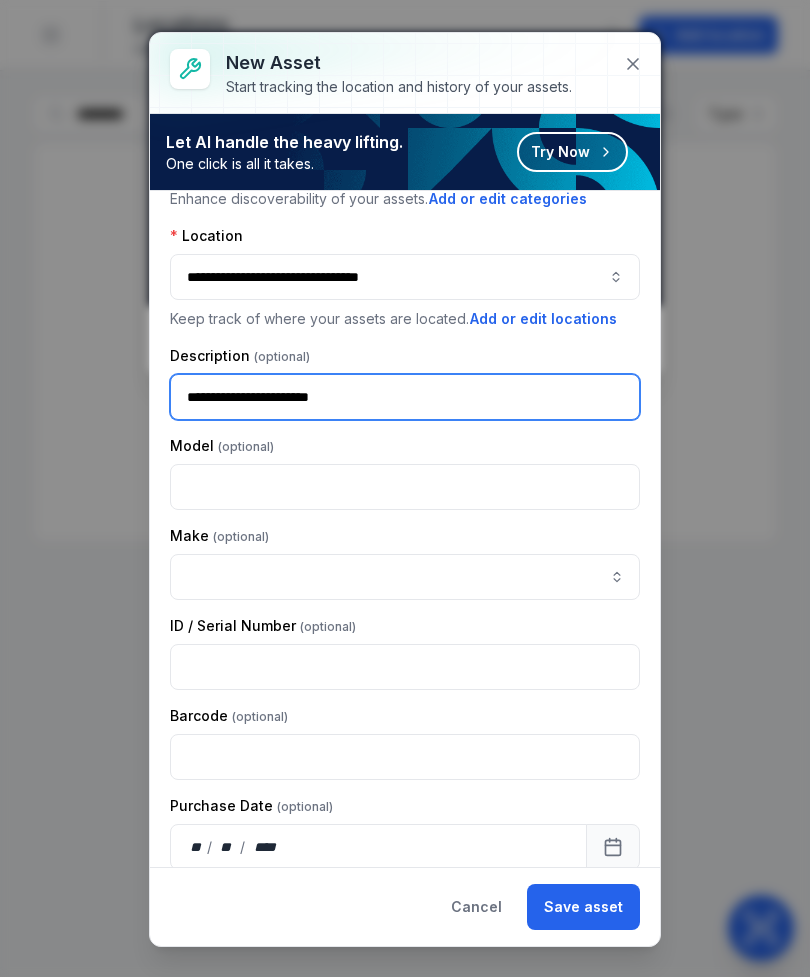 type on "**********" 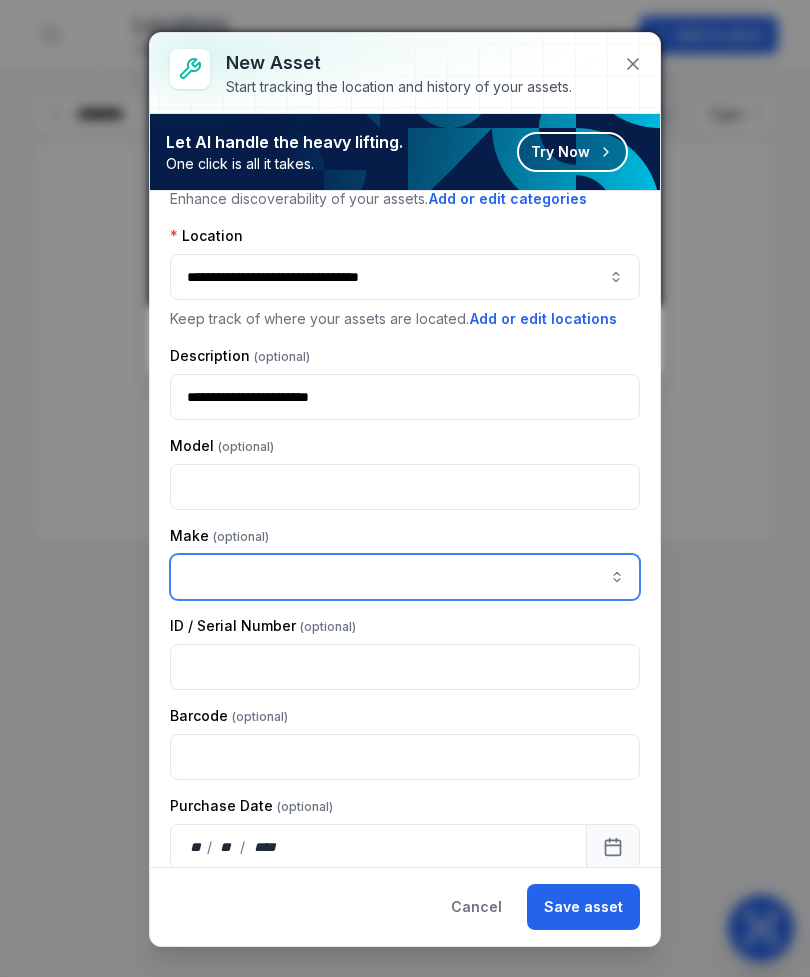 click at bounding box center (405, 577) 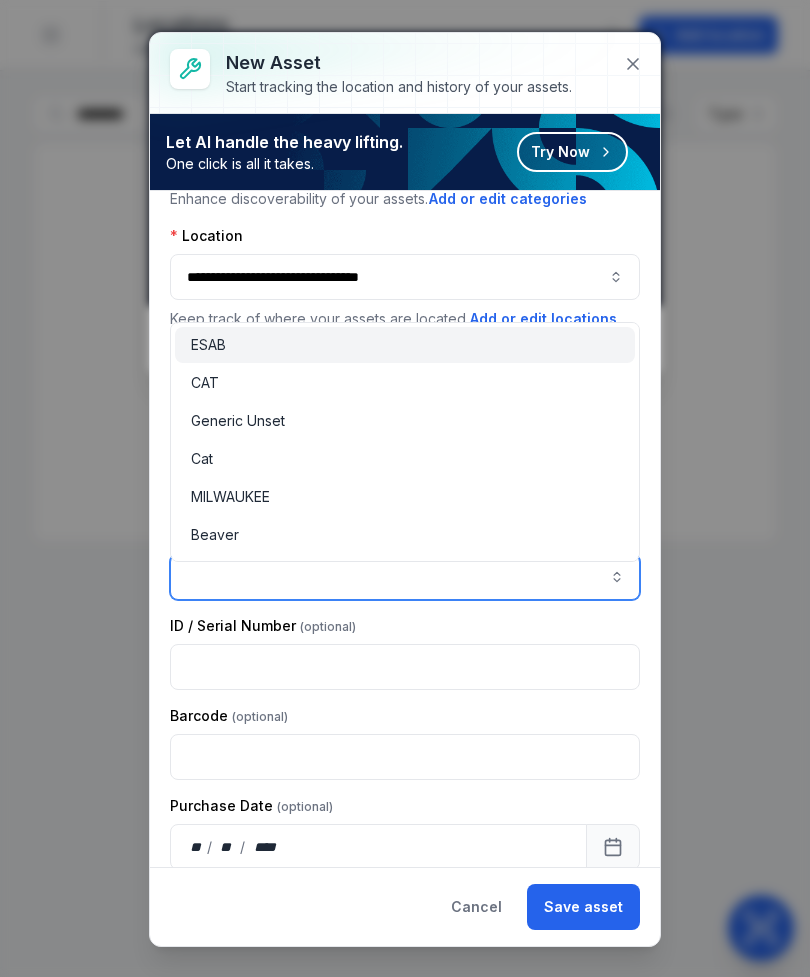 click on "CAT" at bounding box center [205, 383] 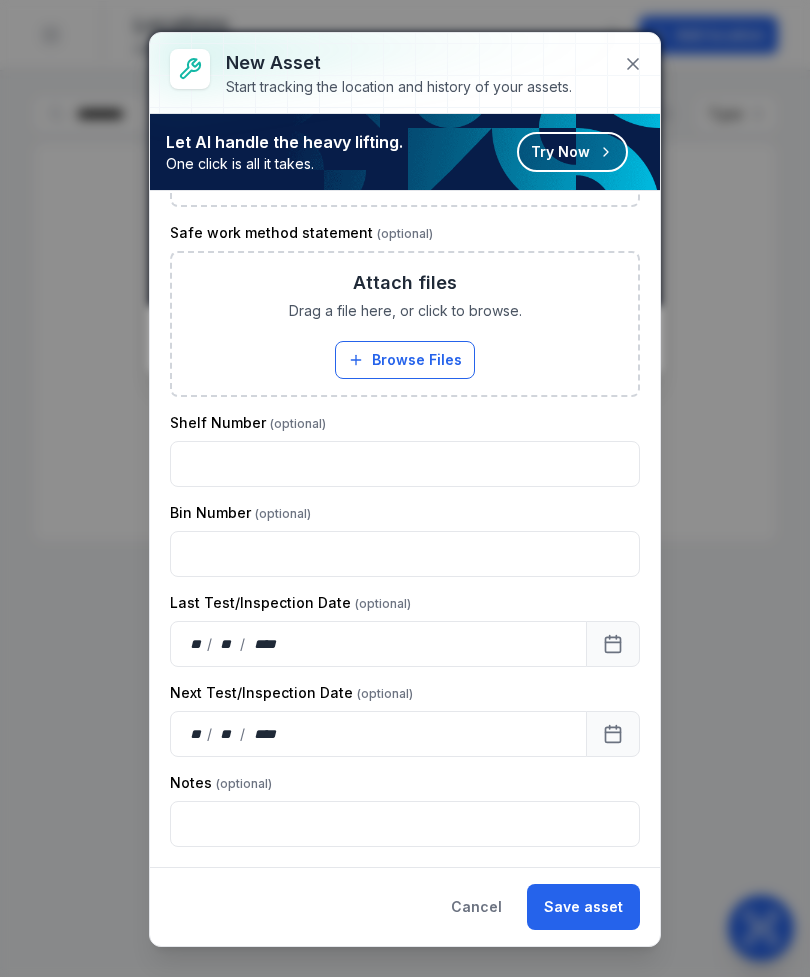 scroll, scrollTop: 1978, scrollLeft: 0, axis: vertical 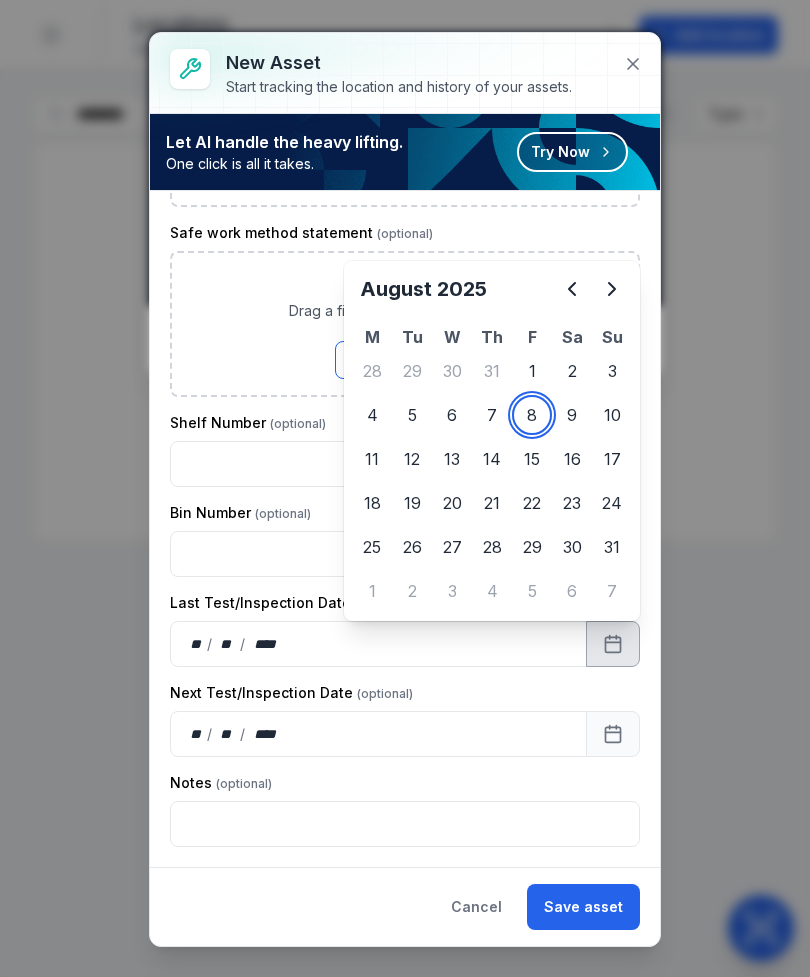 click 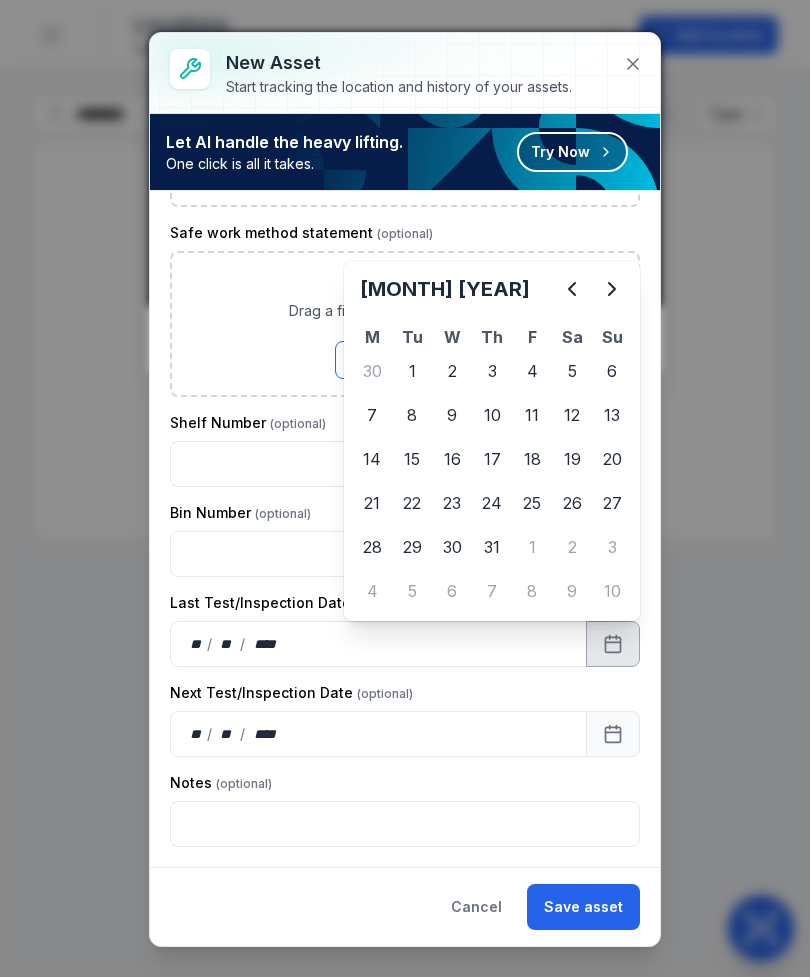 click 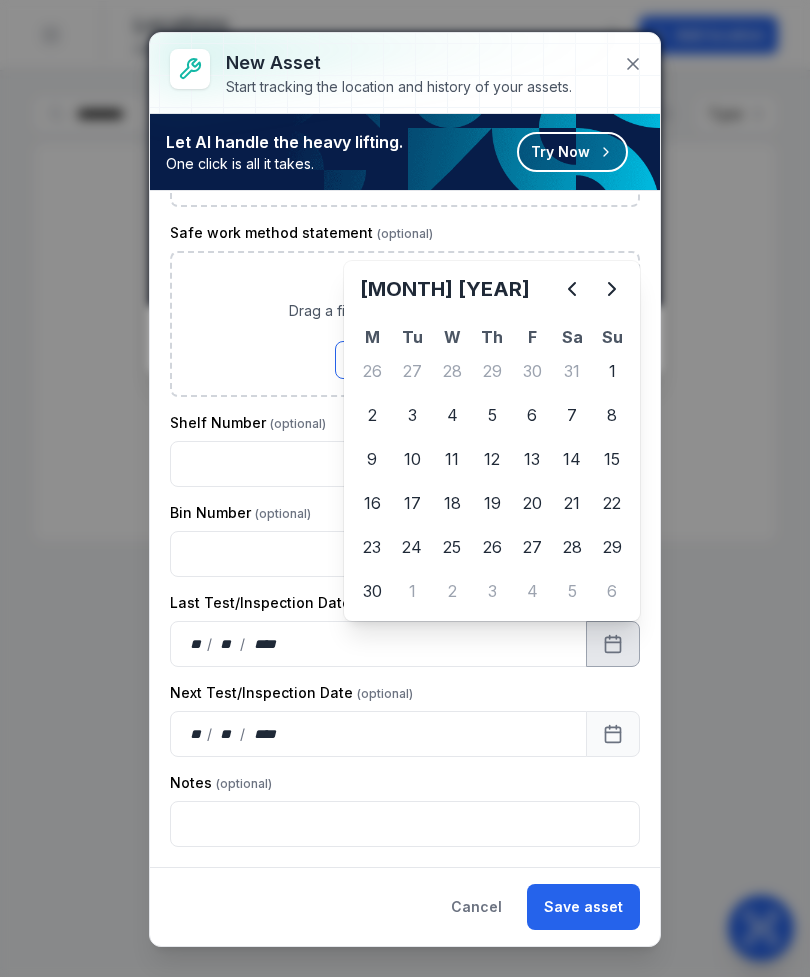 click 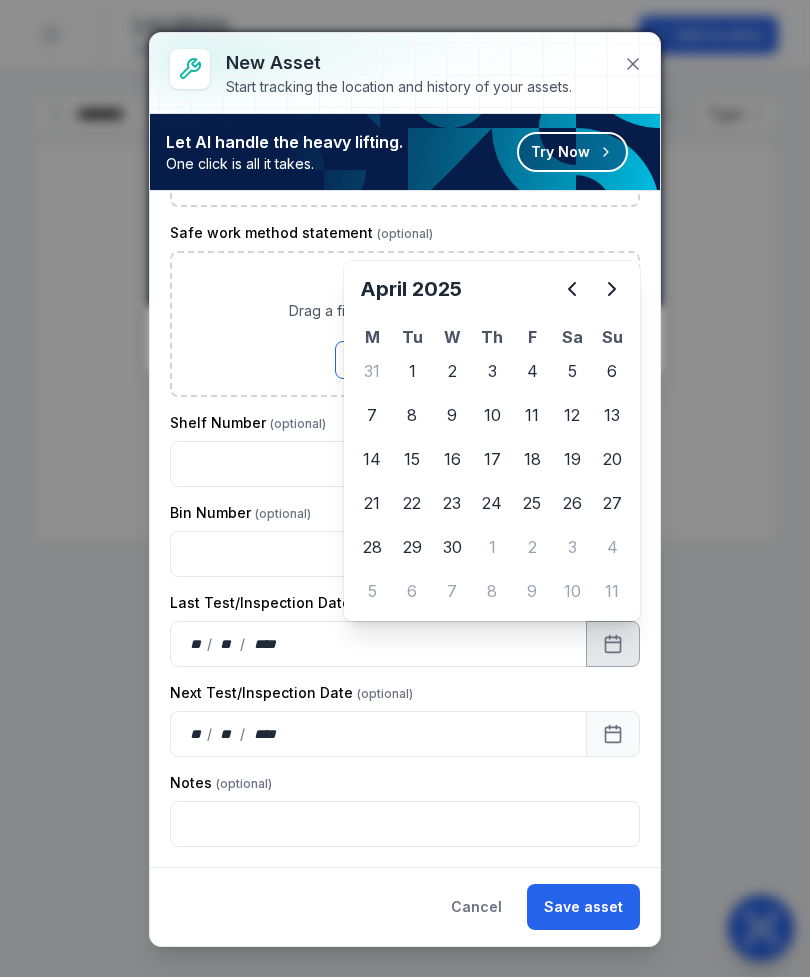click 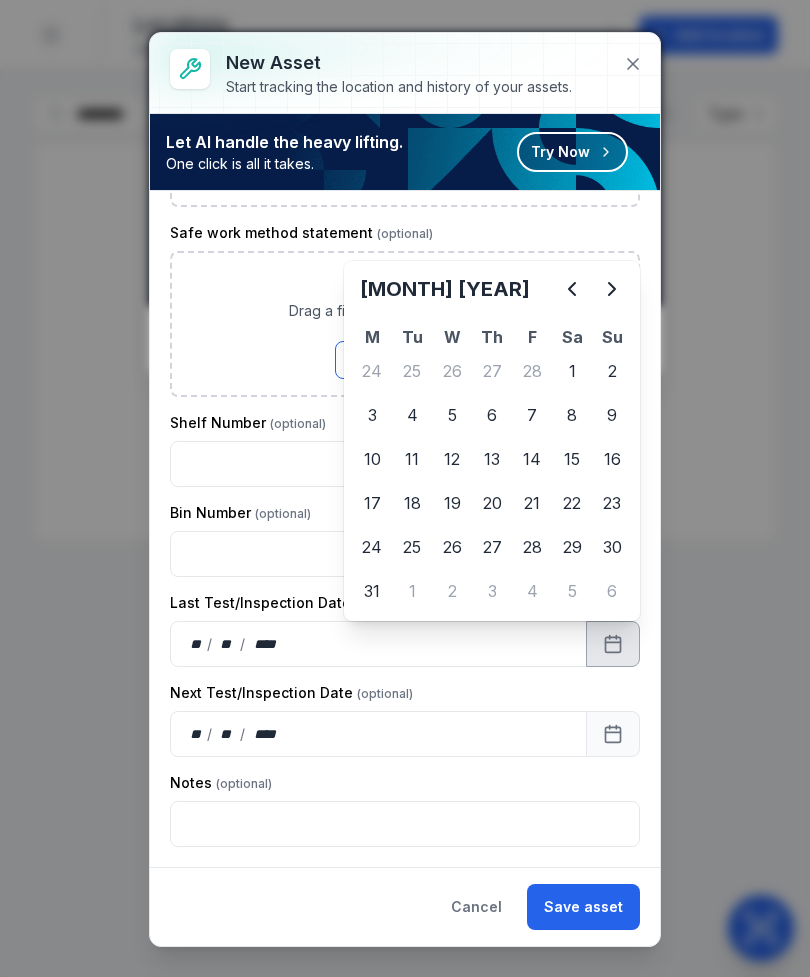 click 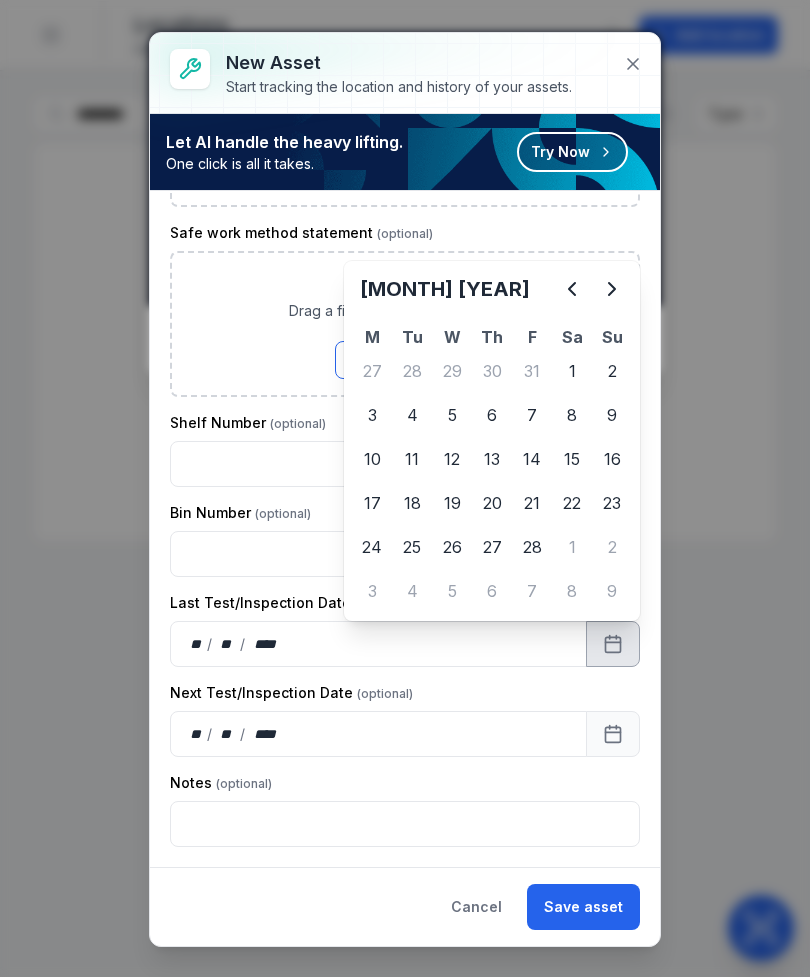 click 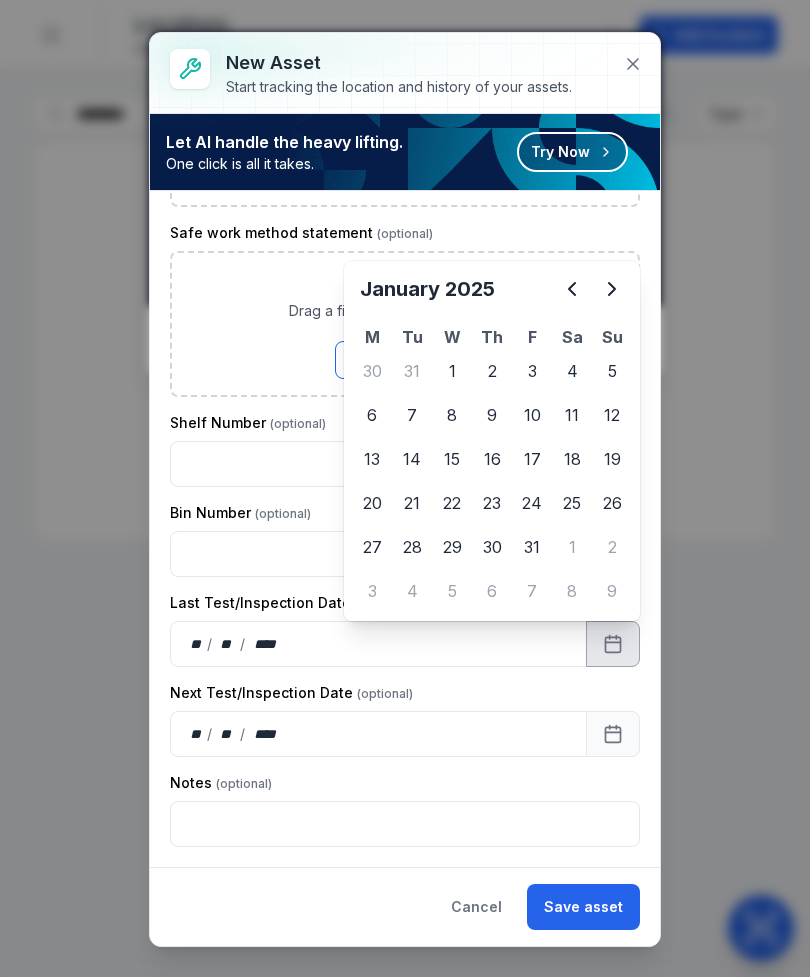 click at bounding box center (572, 289) 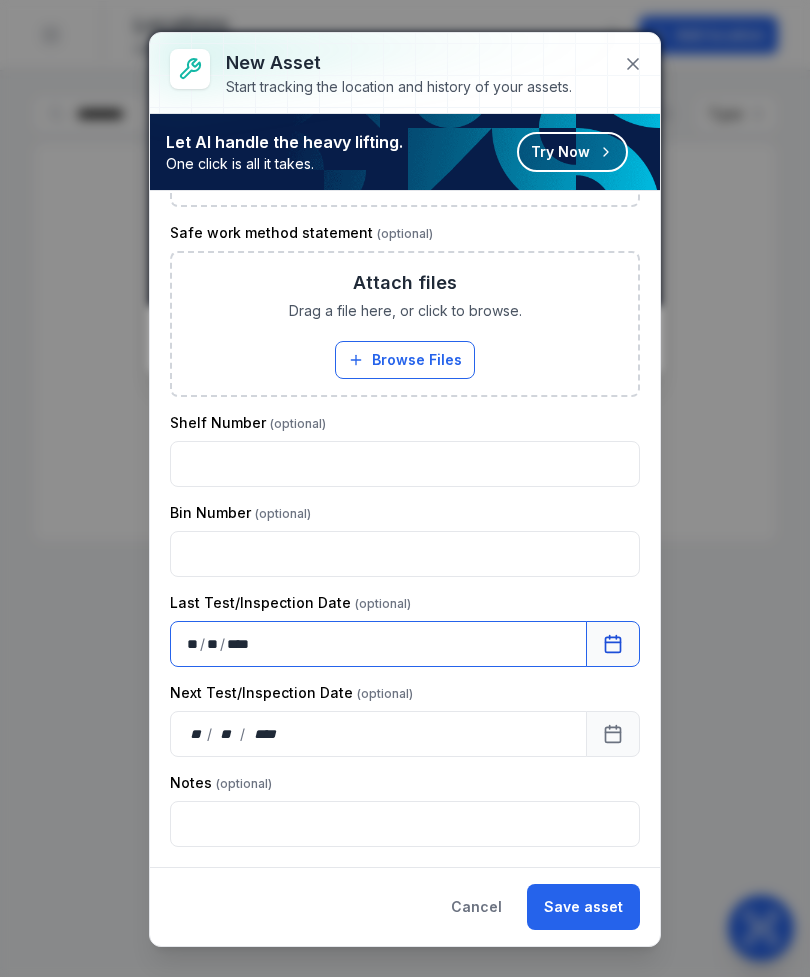 click at bounding box center (405, 464) 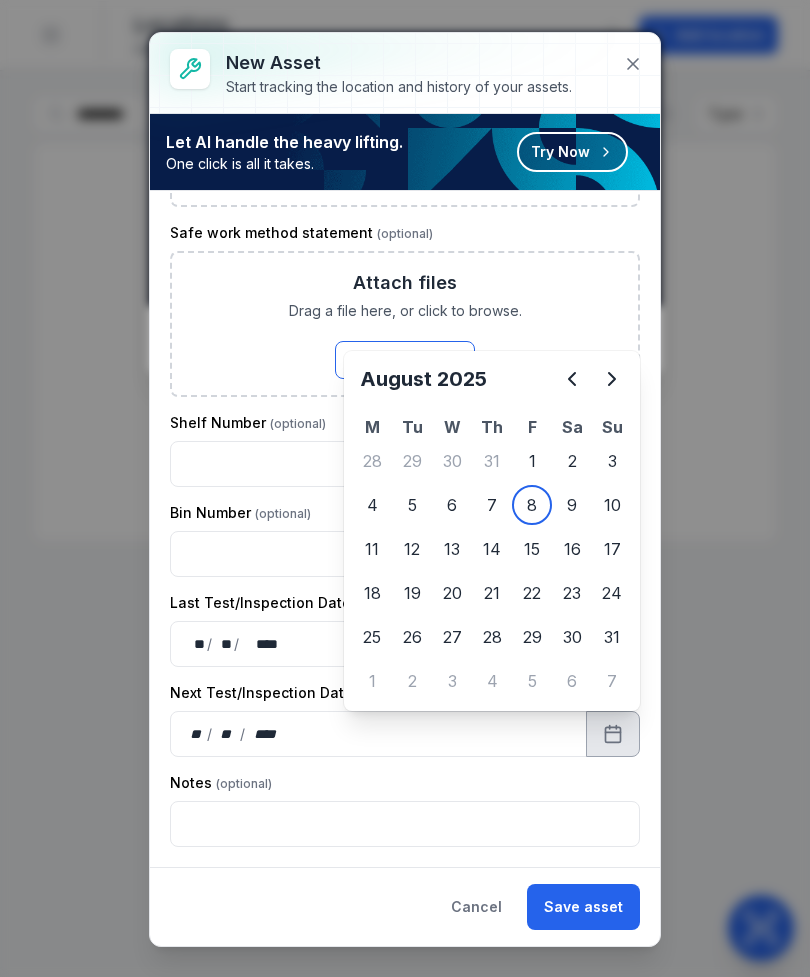 click 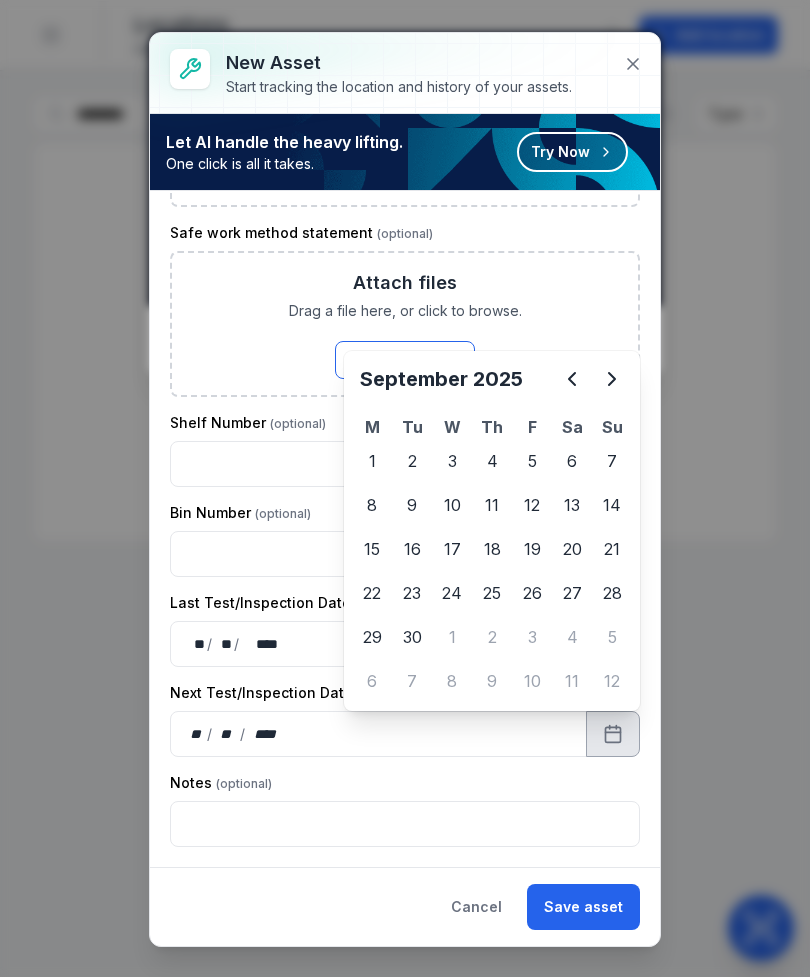 click 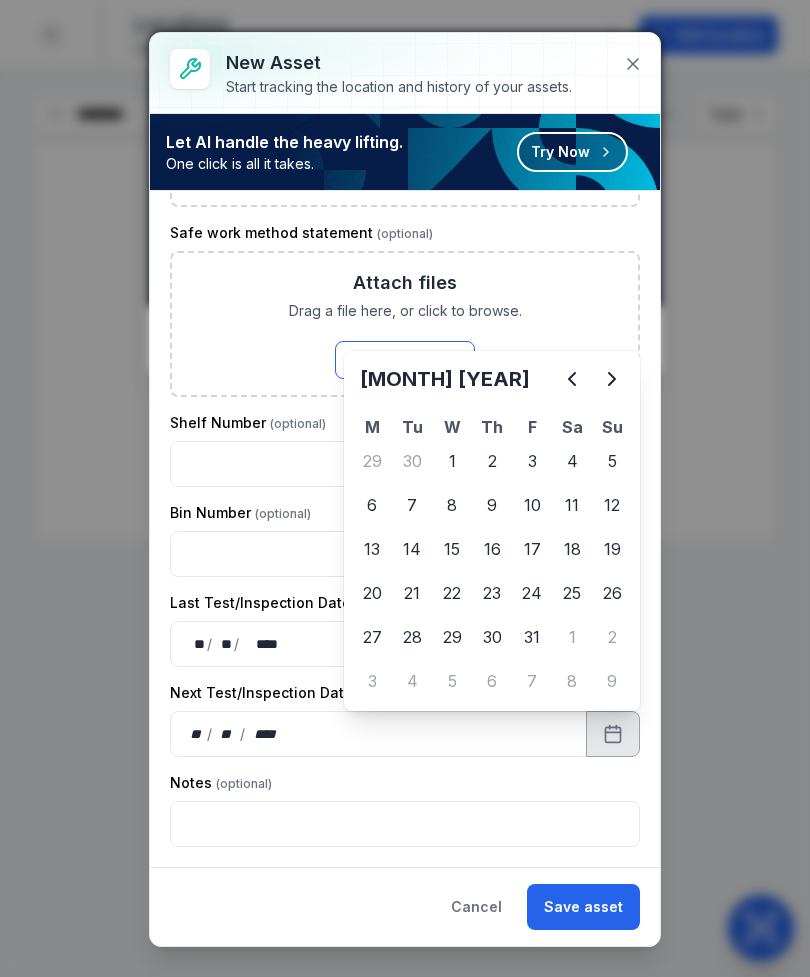click 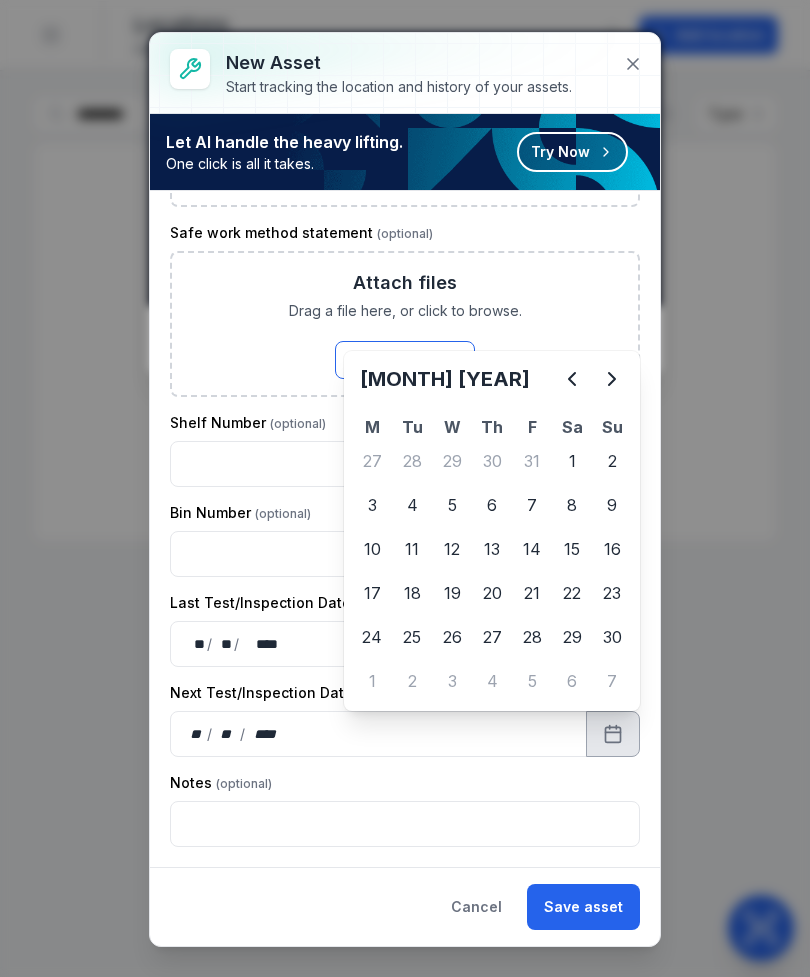 click 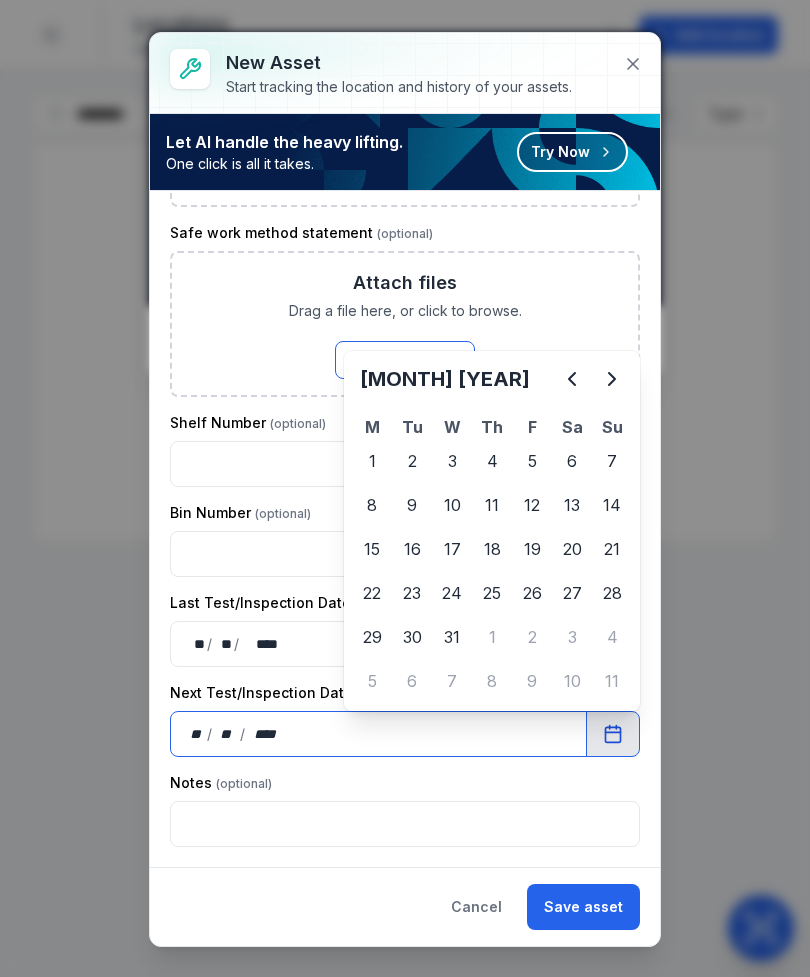 click on "Bin Number" at bounding box center [405, 513] 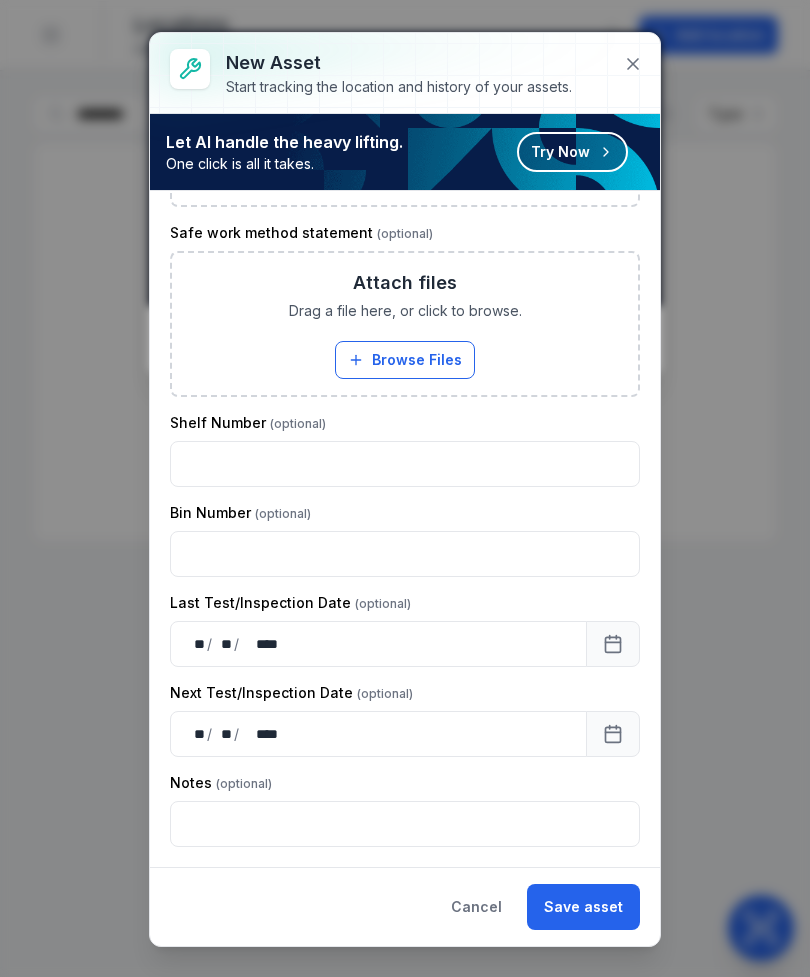 click on "Save asset" at bounding box center (583, 907) 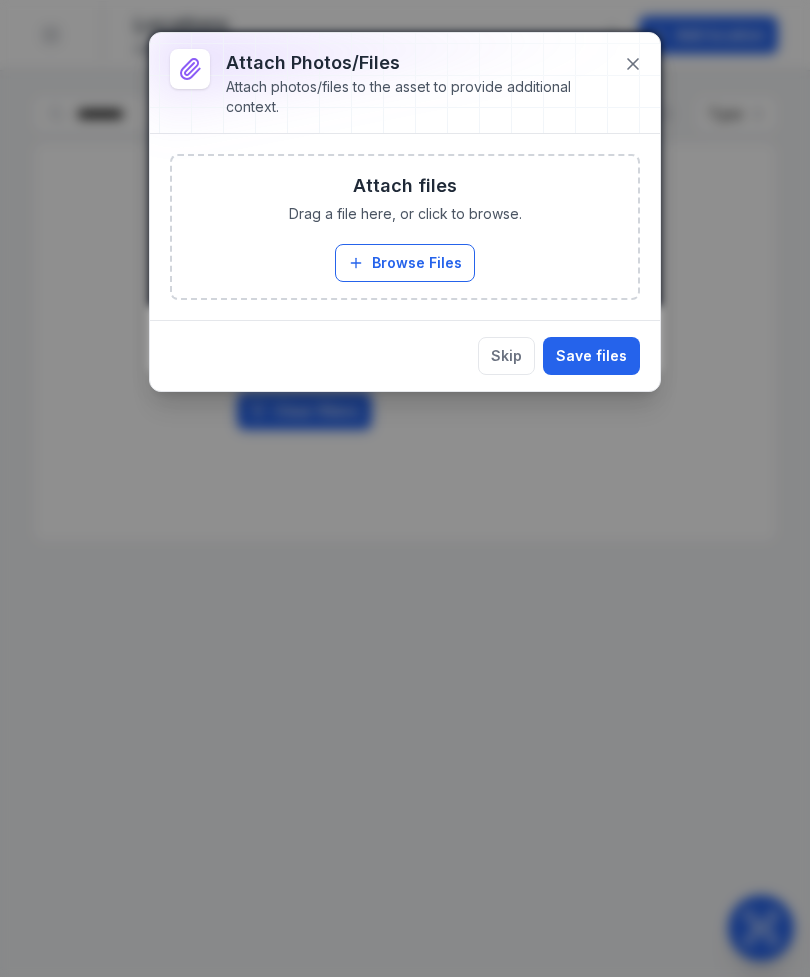 click on "Browse Files" at bounding box center [405, 263] 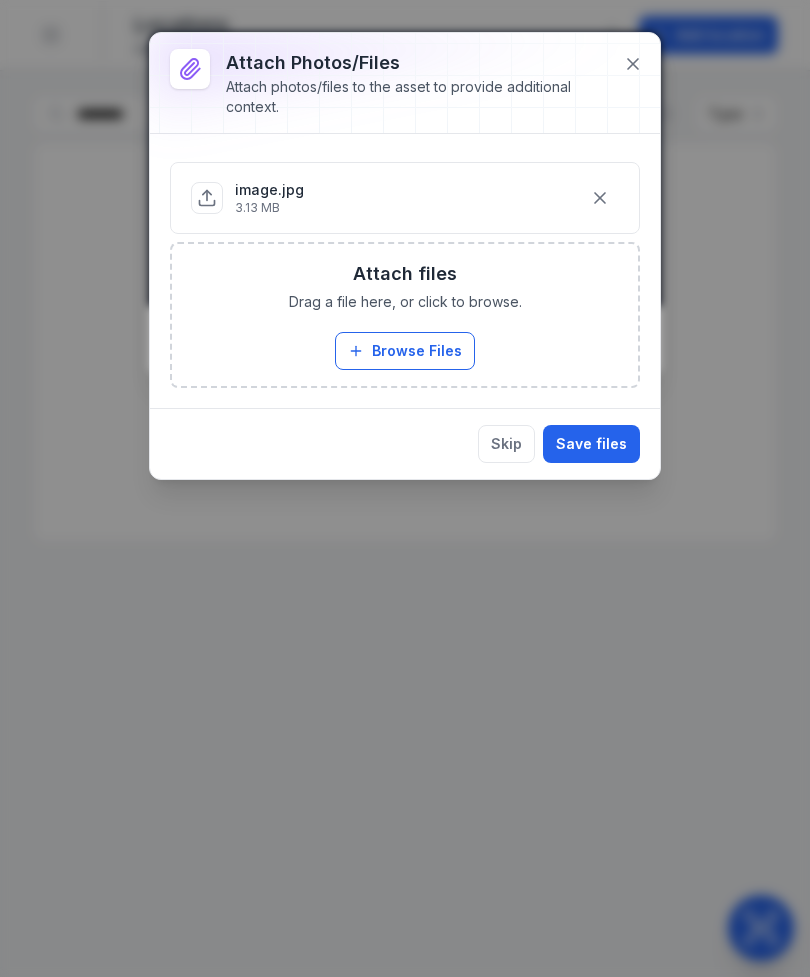 click on "Save files" at bounding box center [591, 444] 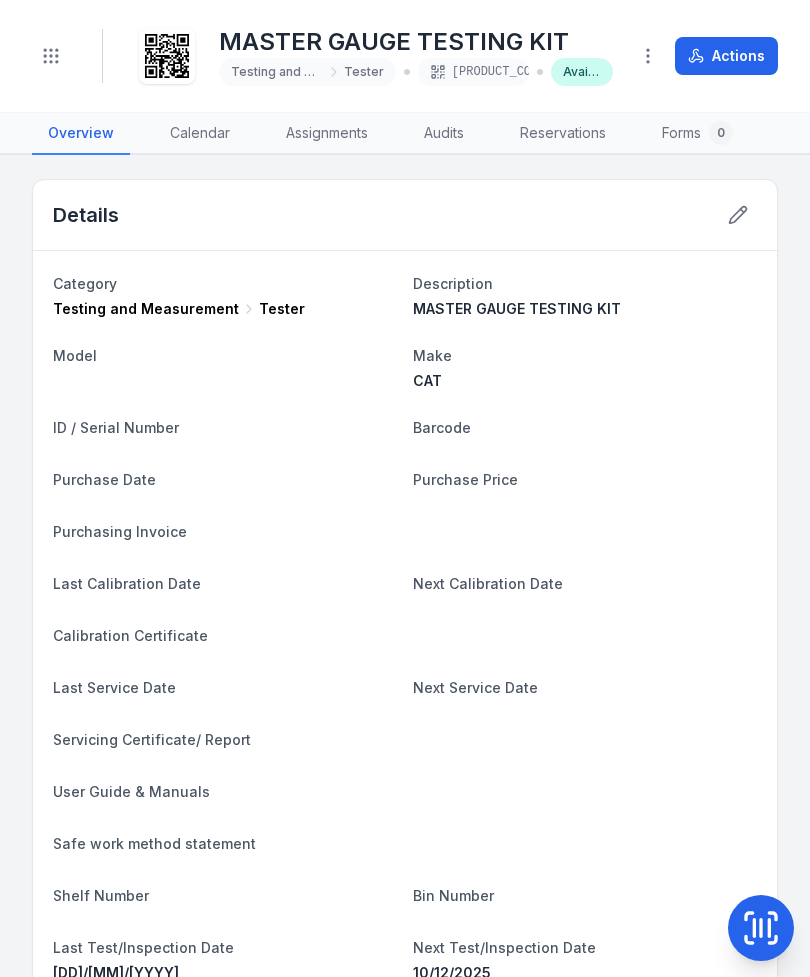 click 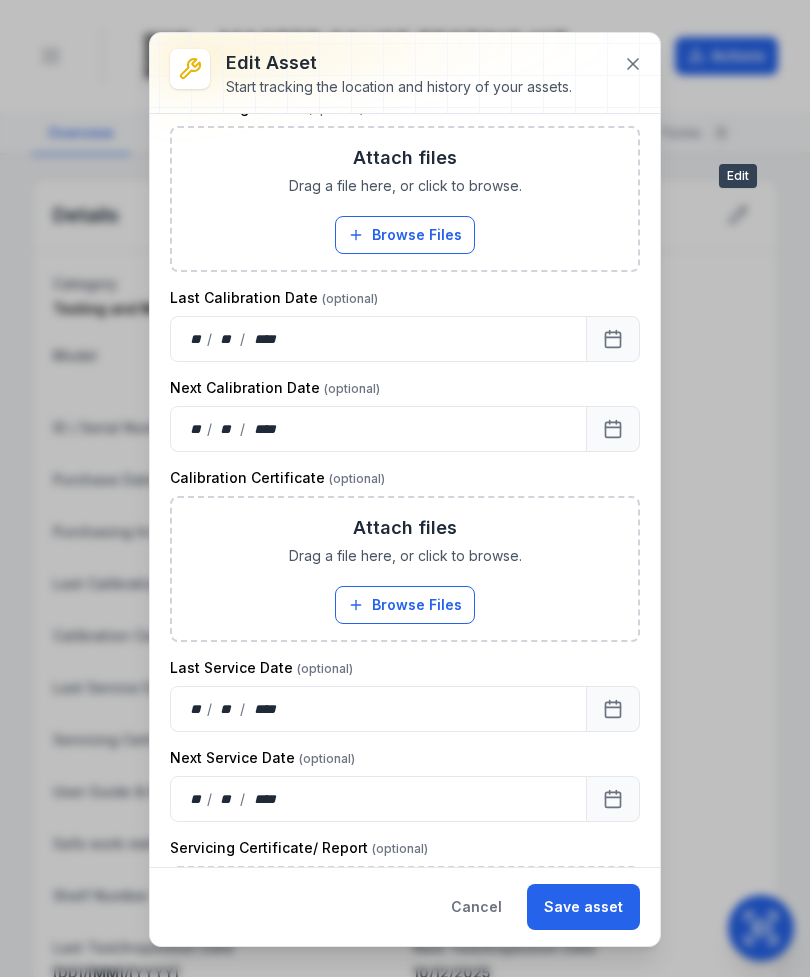 scroll, scrollTop: 753, scrollLeft: 0, axis: vertical 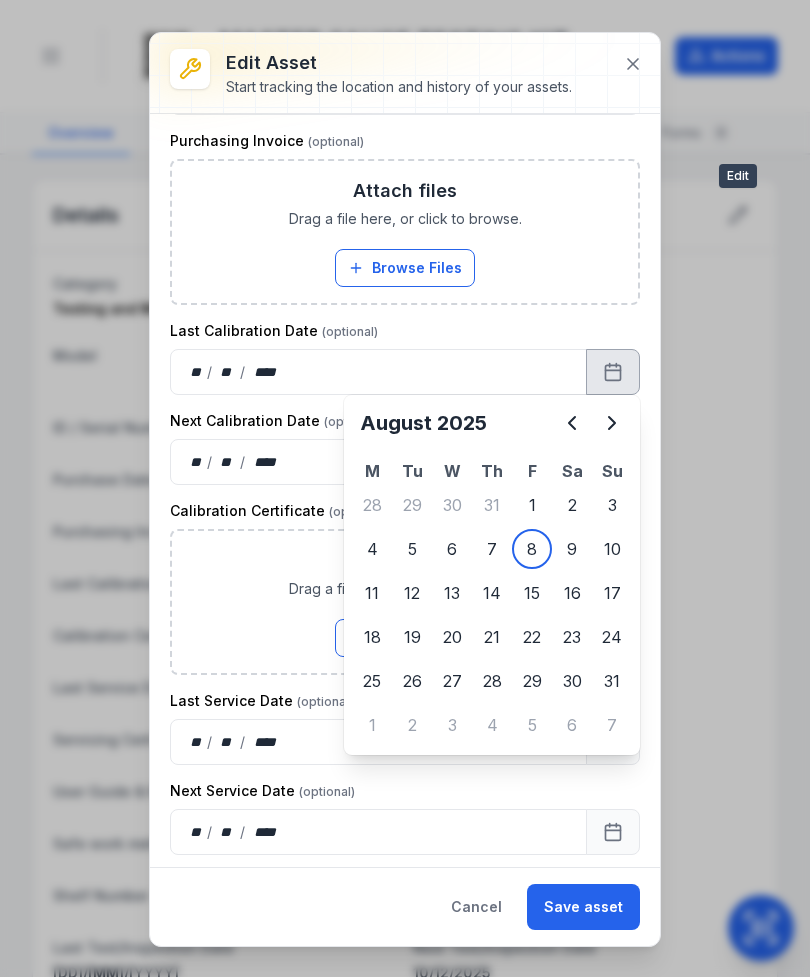 click at bounding box center [572, 423] 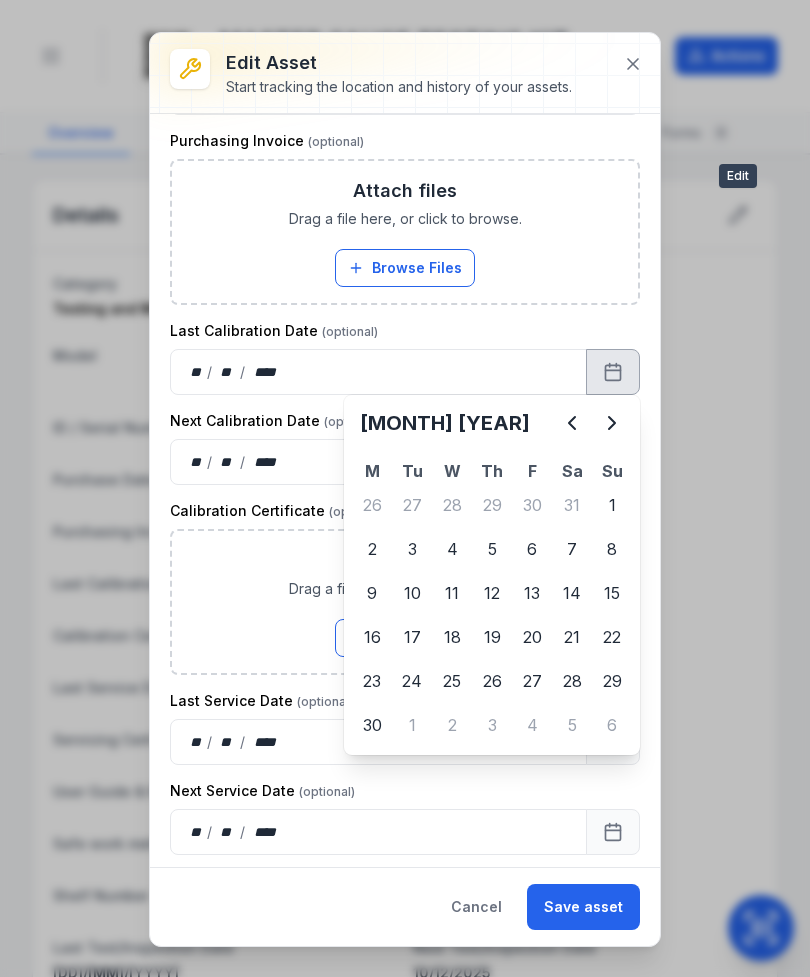 click 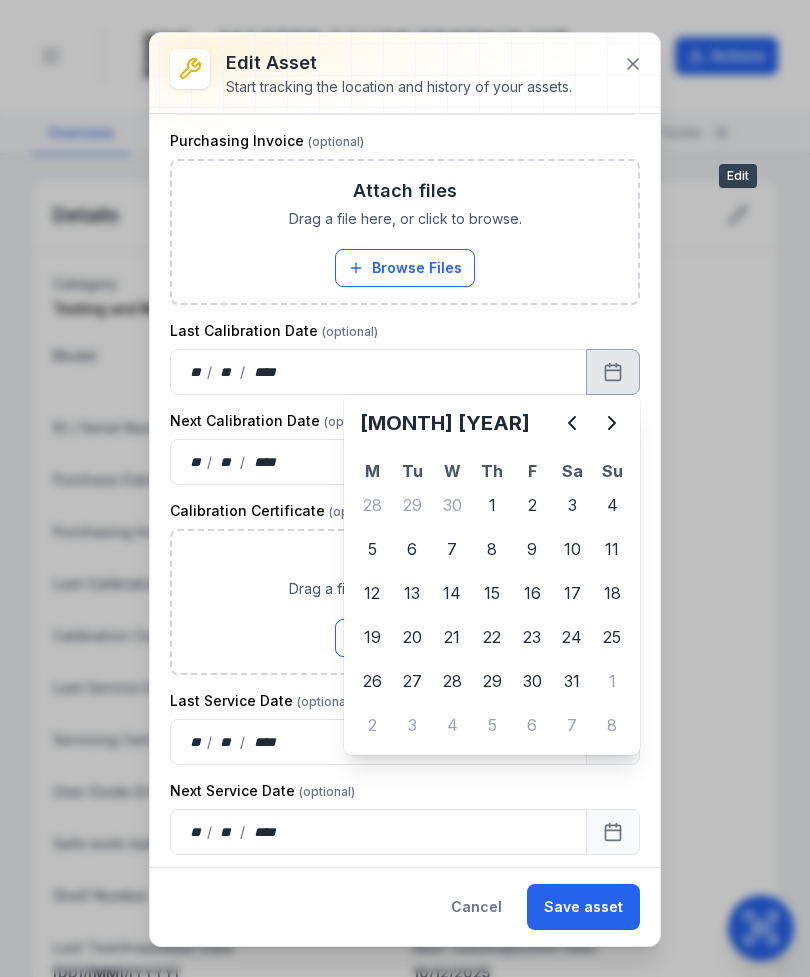 click 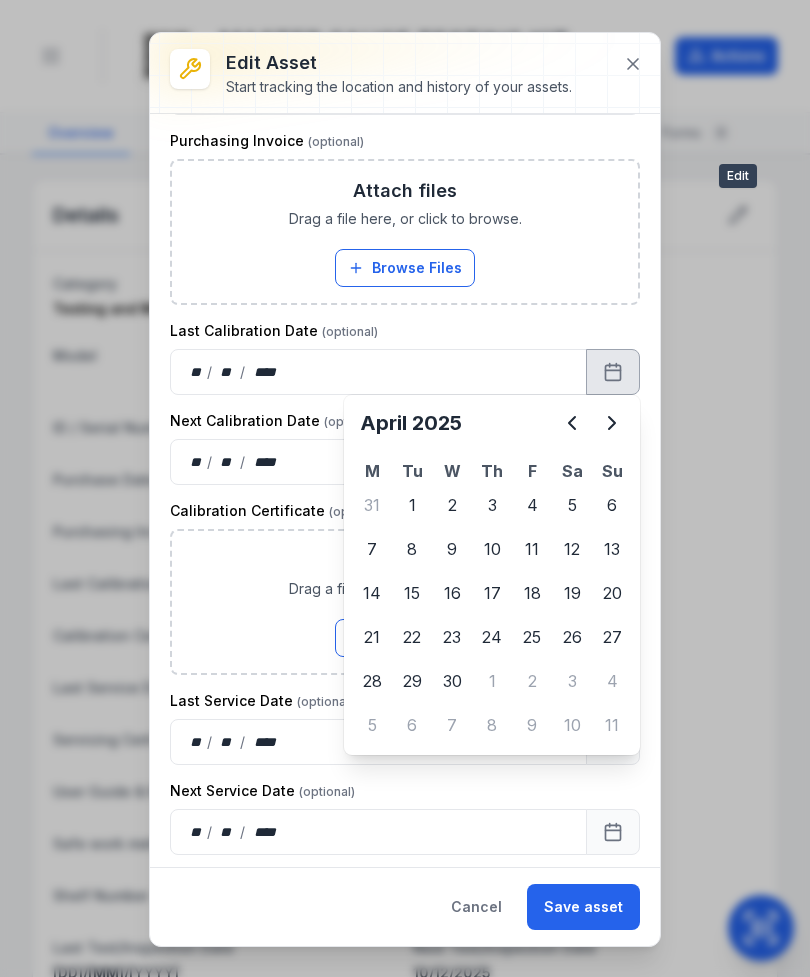 click 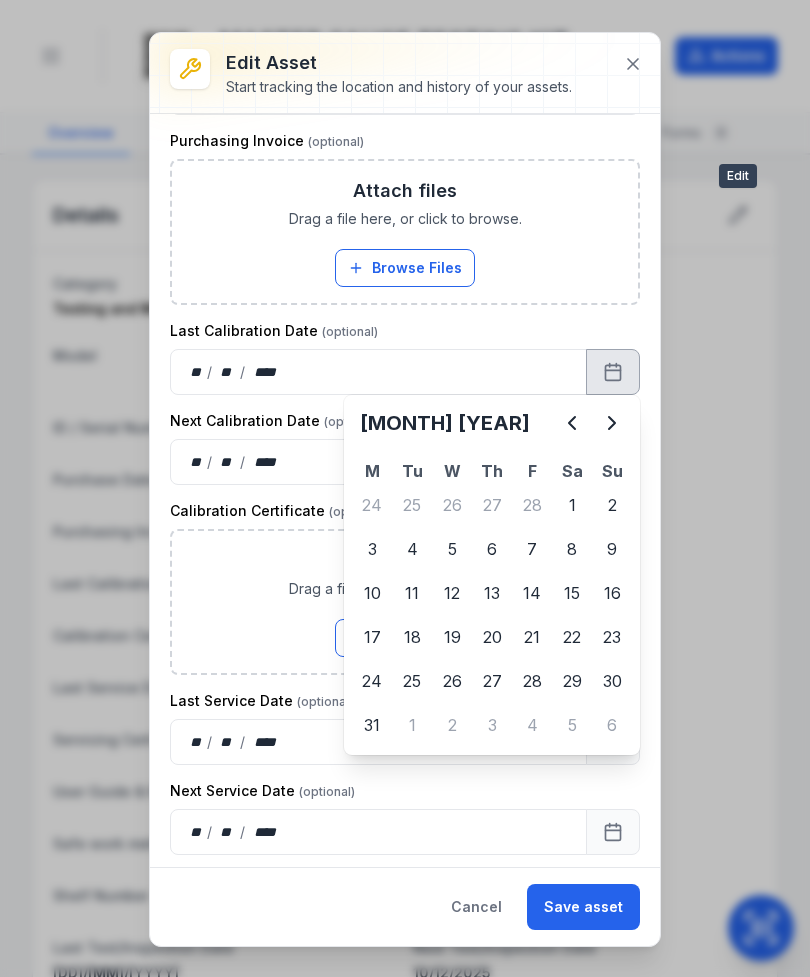 click 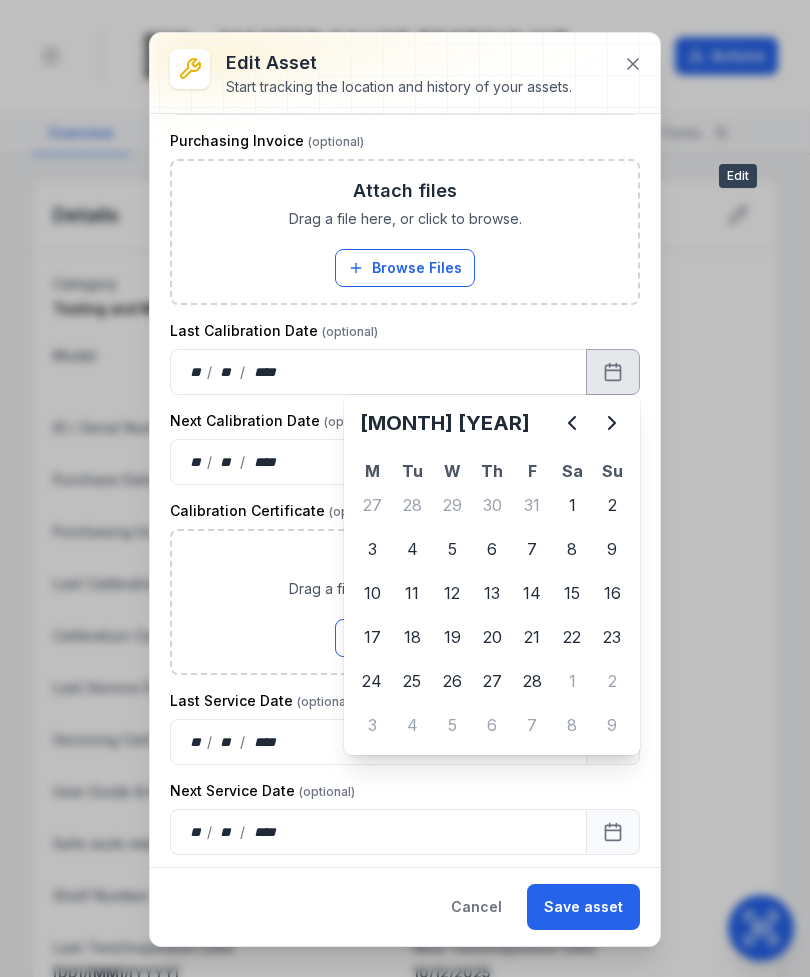 click 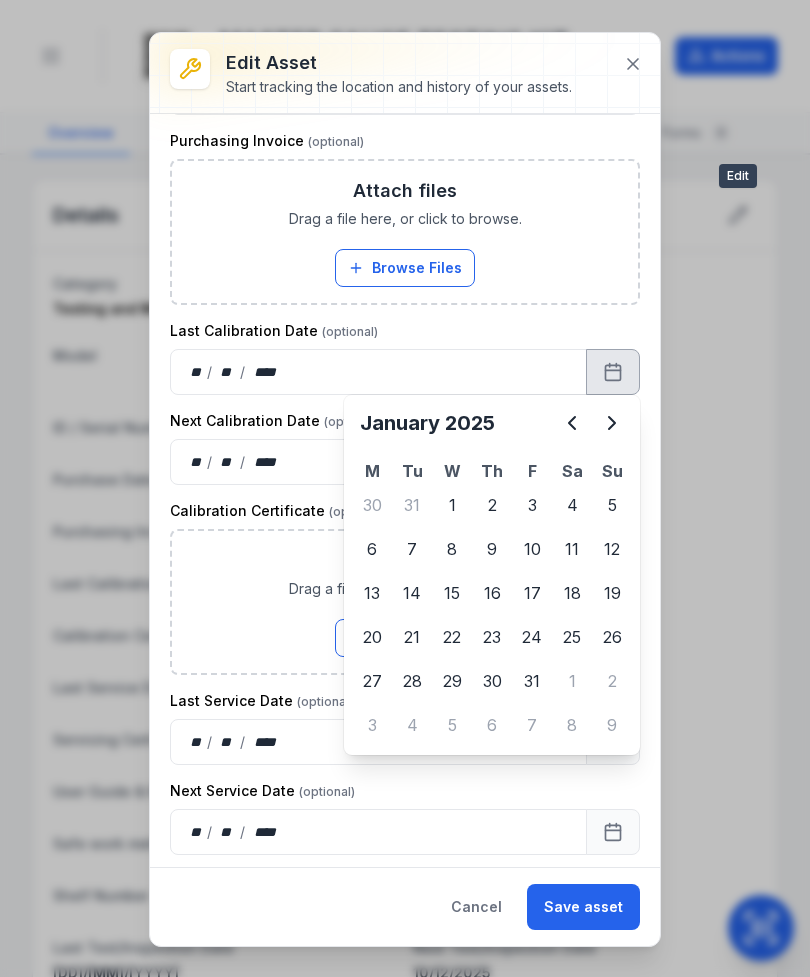 click 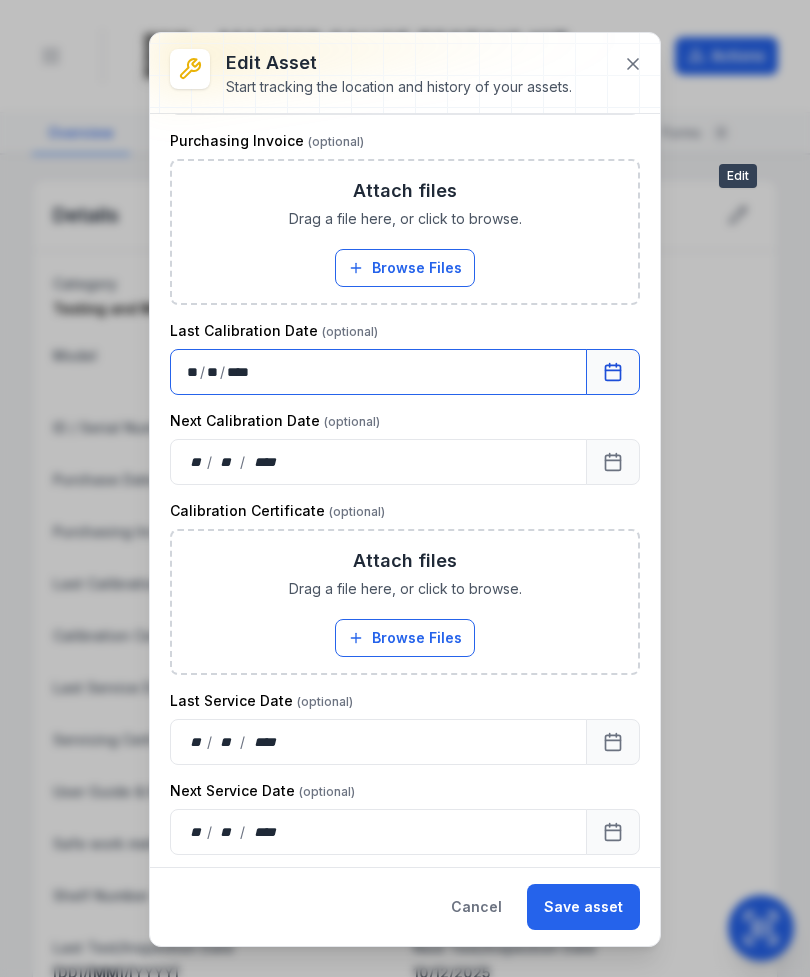 click on "Drag a file here, or click to browse." at bounding box center [405, 589] 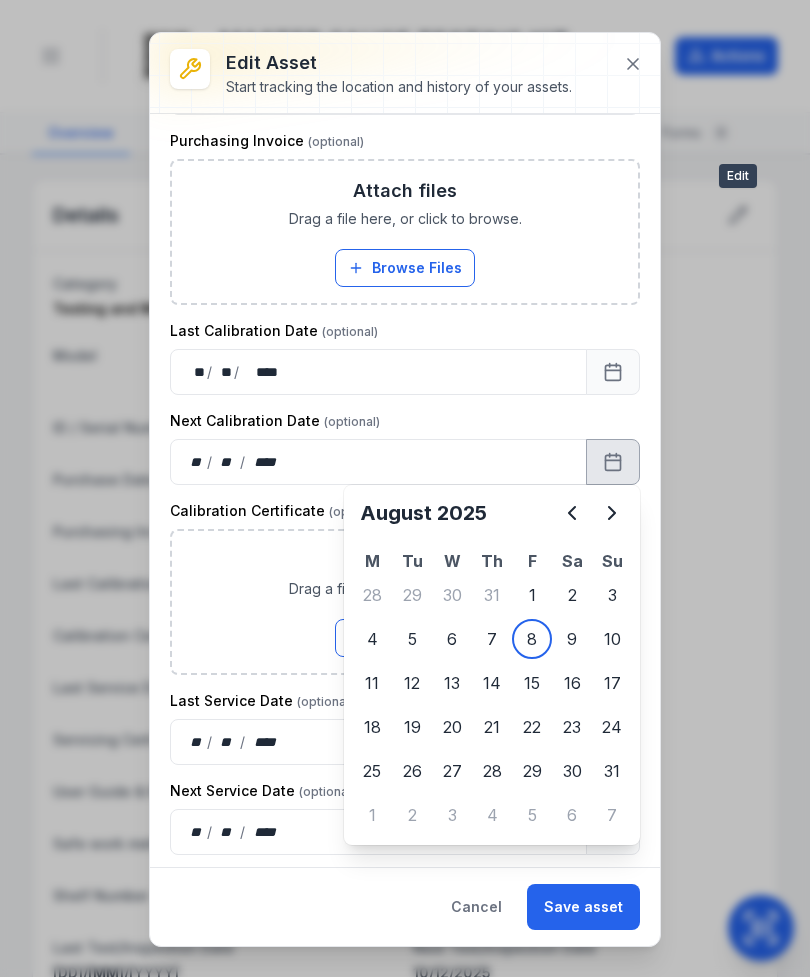 click 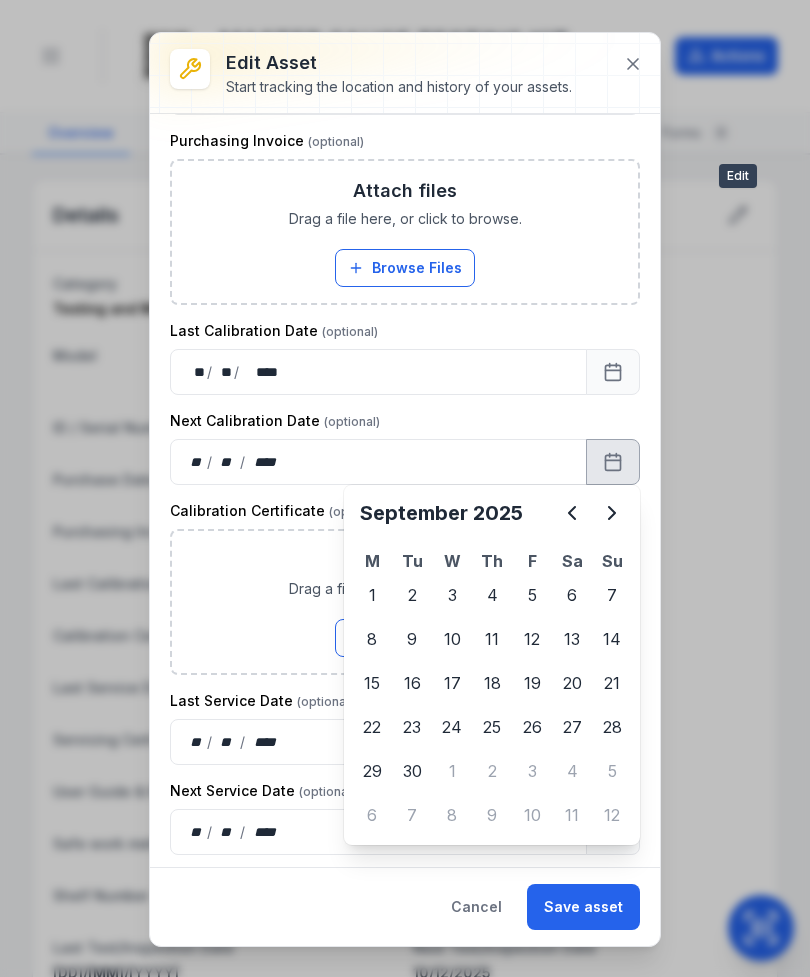 click 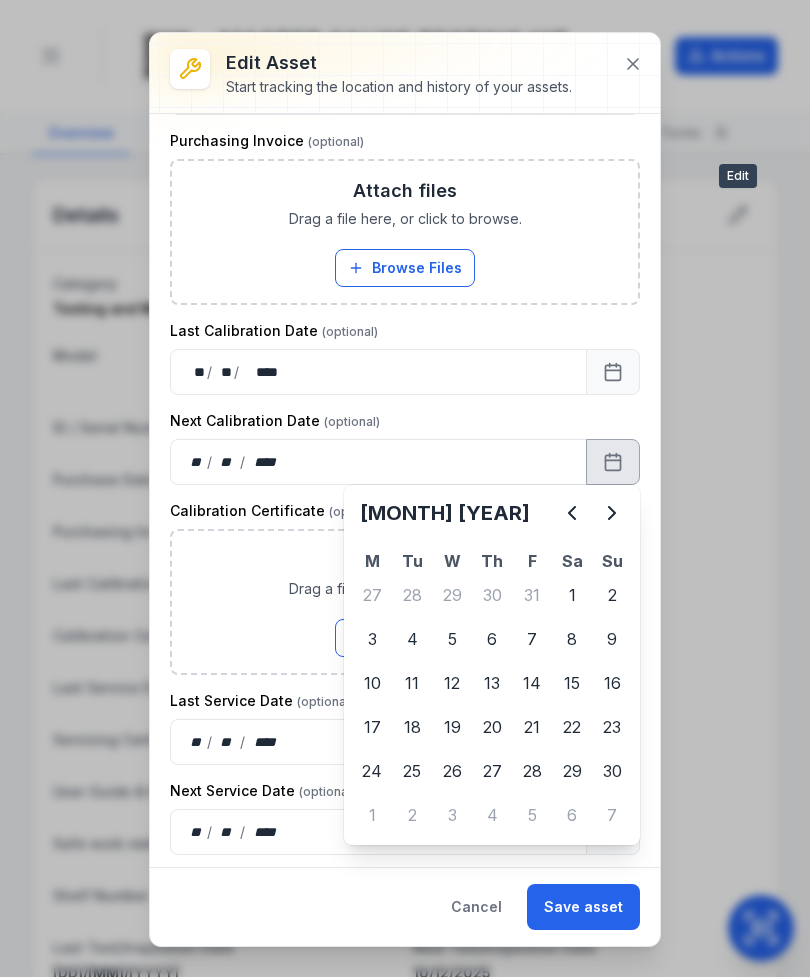 click 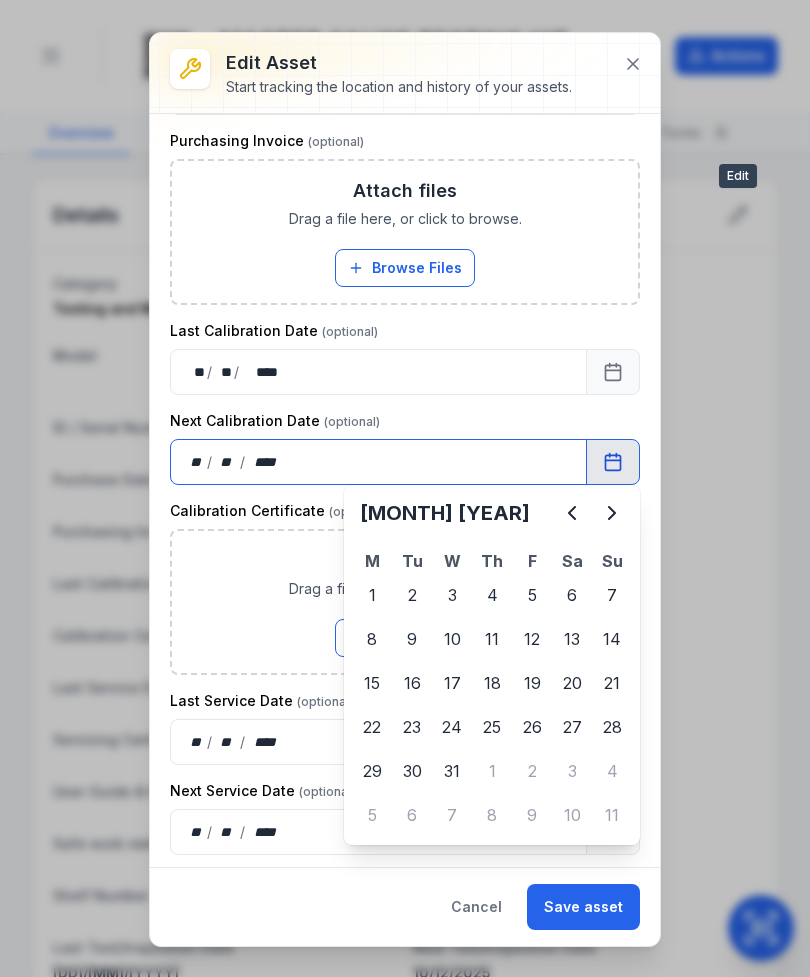 click on "Browse Files" at bounding box center (405, 638) 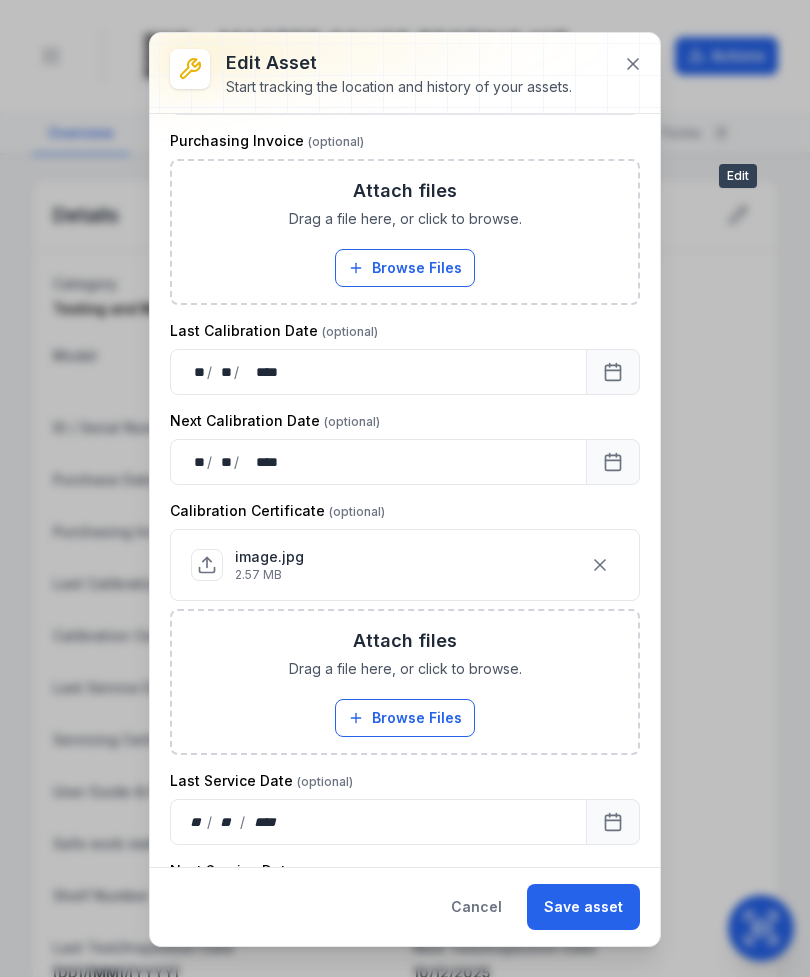 click on "Browse Files" at bounding box center [405, 718] 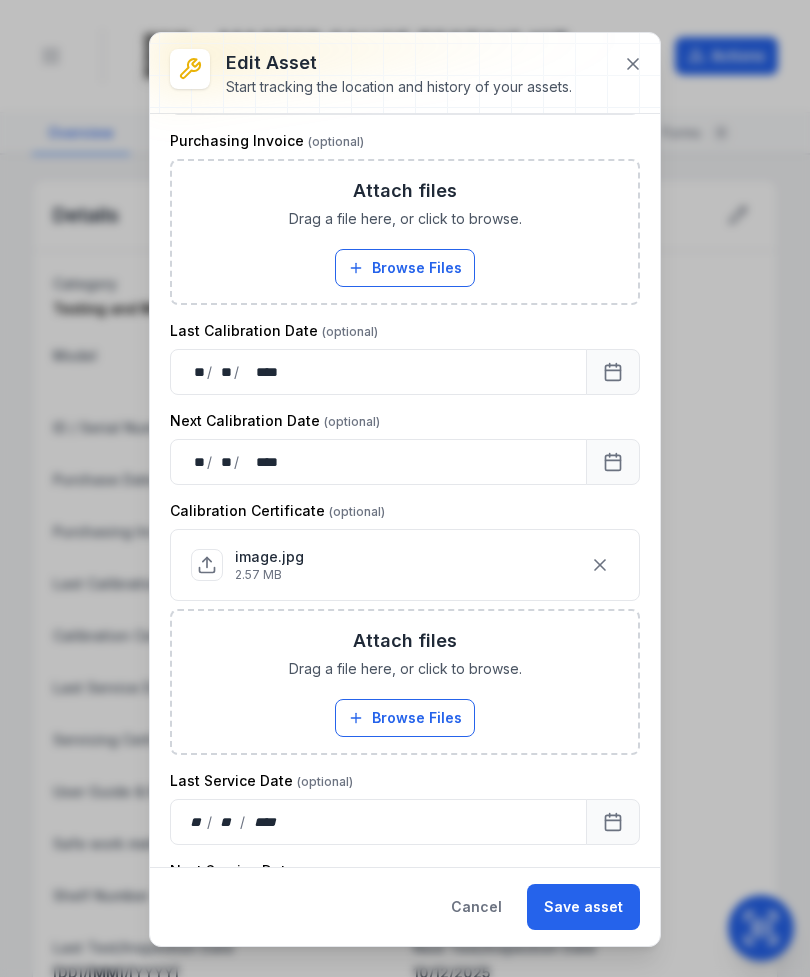 click on "Browse Files" at bounding box center [405, 718] 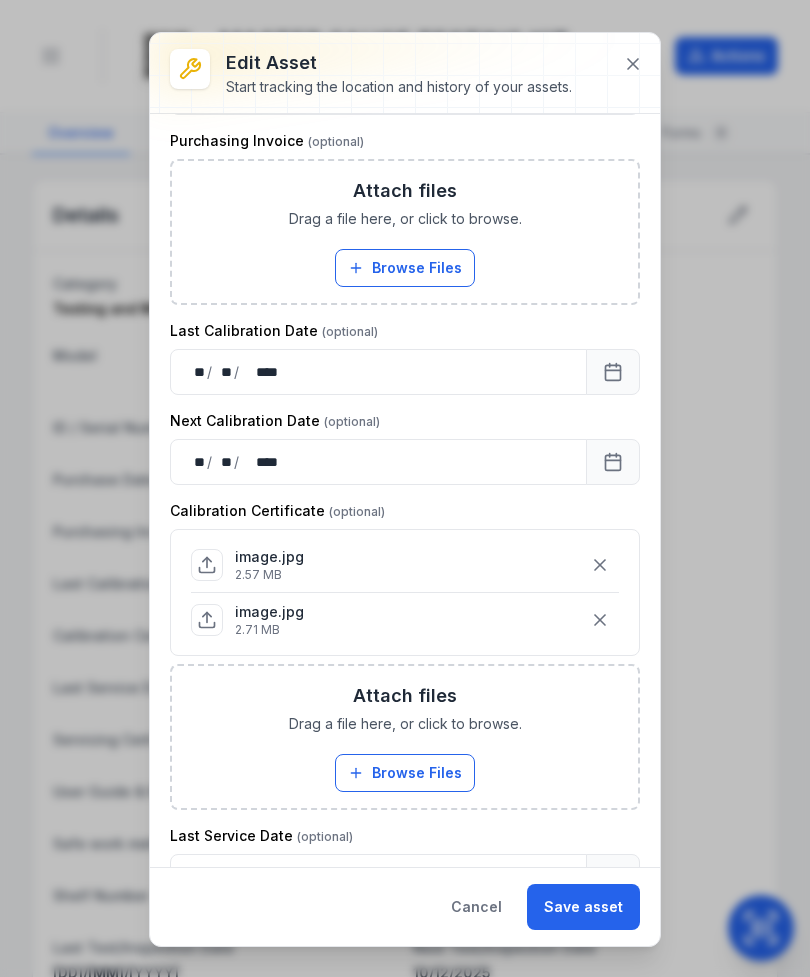 click on "Save asset" at bounding box center [583, 907] 